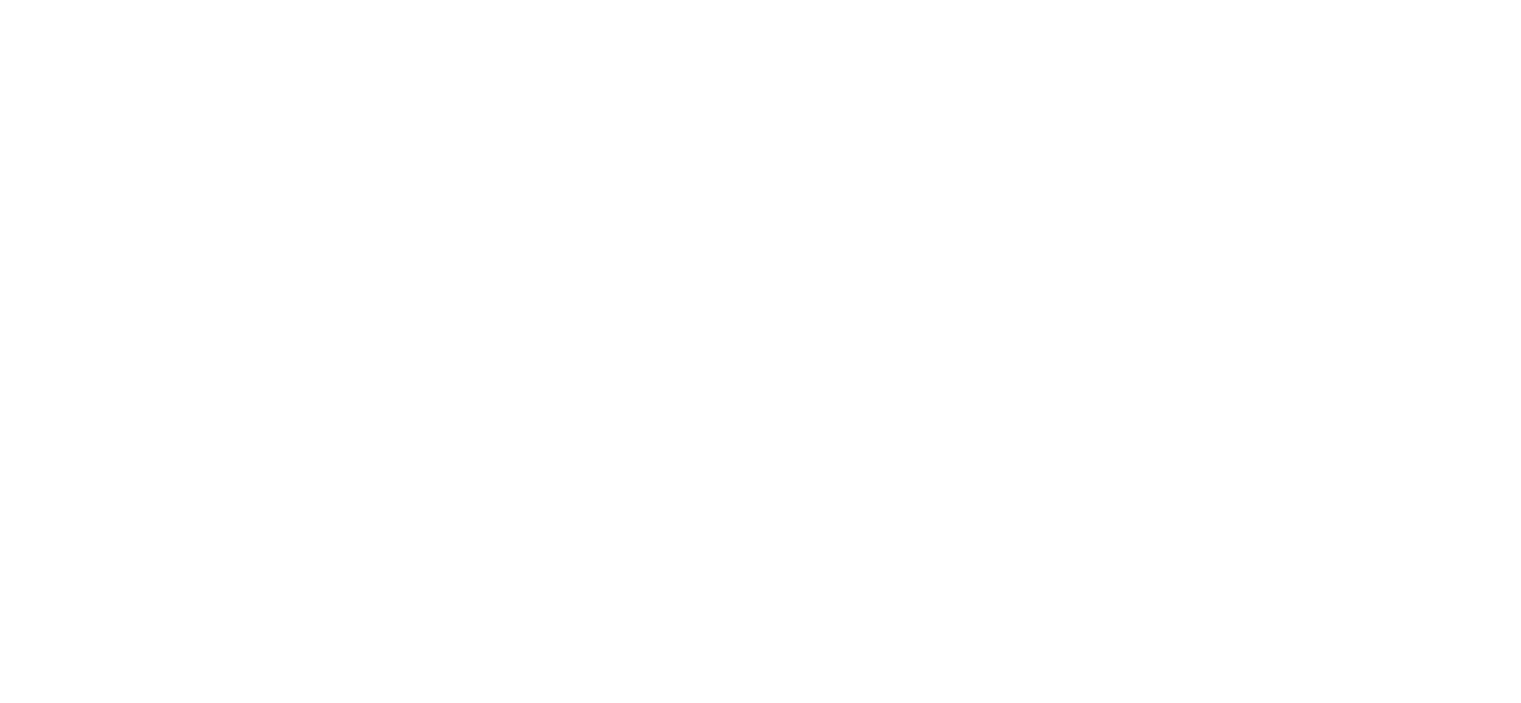 scroll, scrollTop: 0, scrollLeft: 0, axis: both 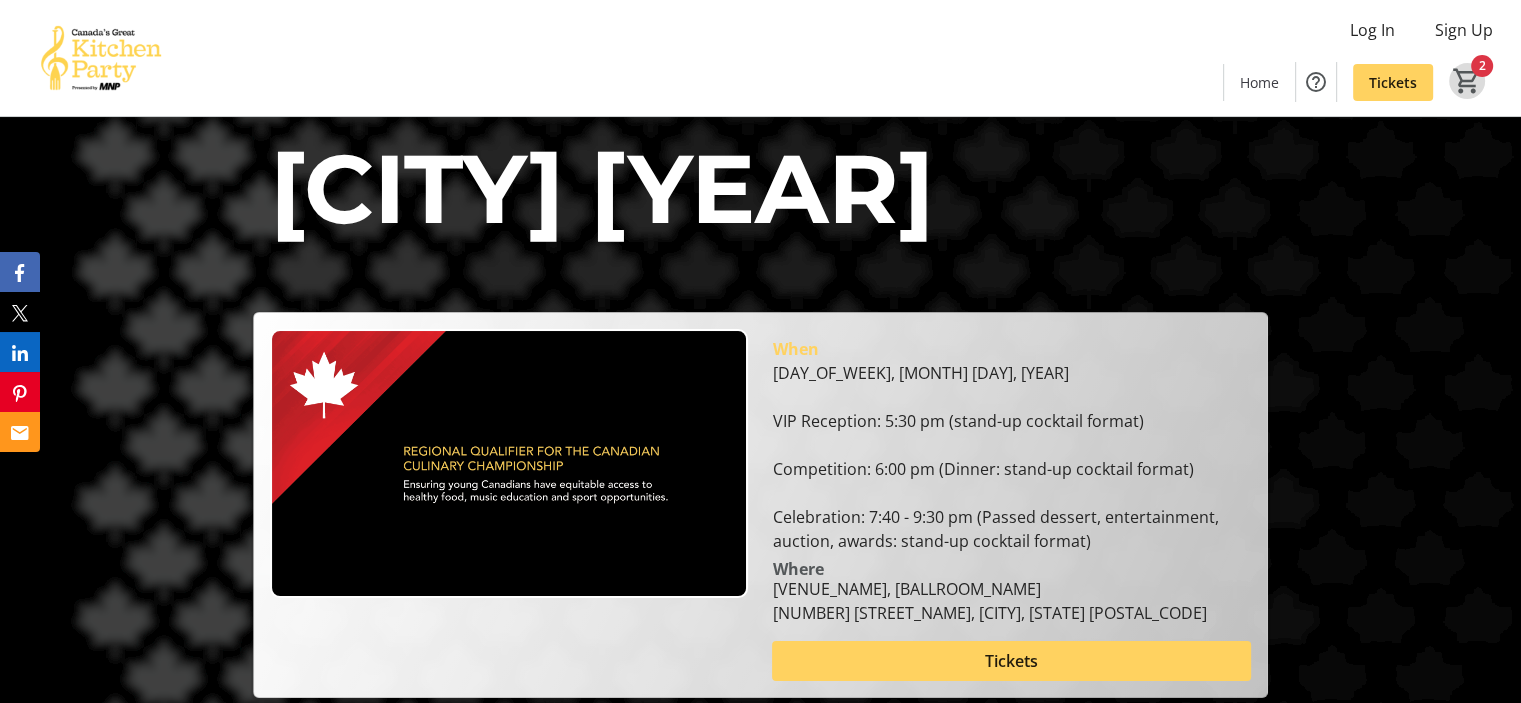 click on "2" 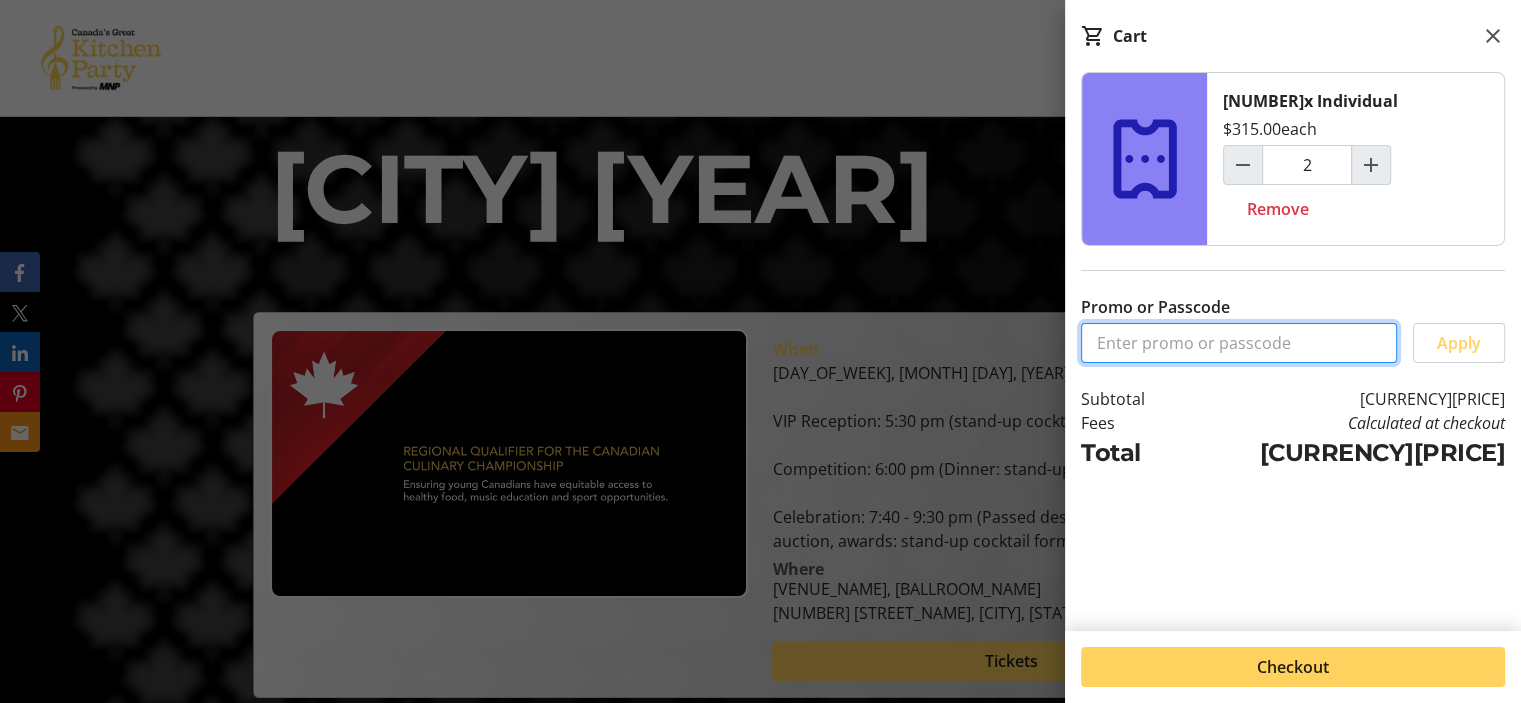 click on "Promo or Passcode" at bounding box center (1239, 343) 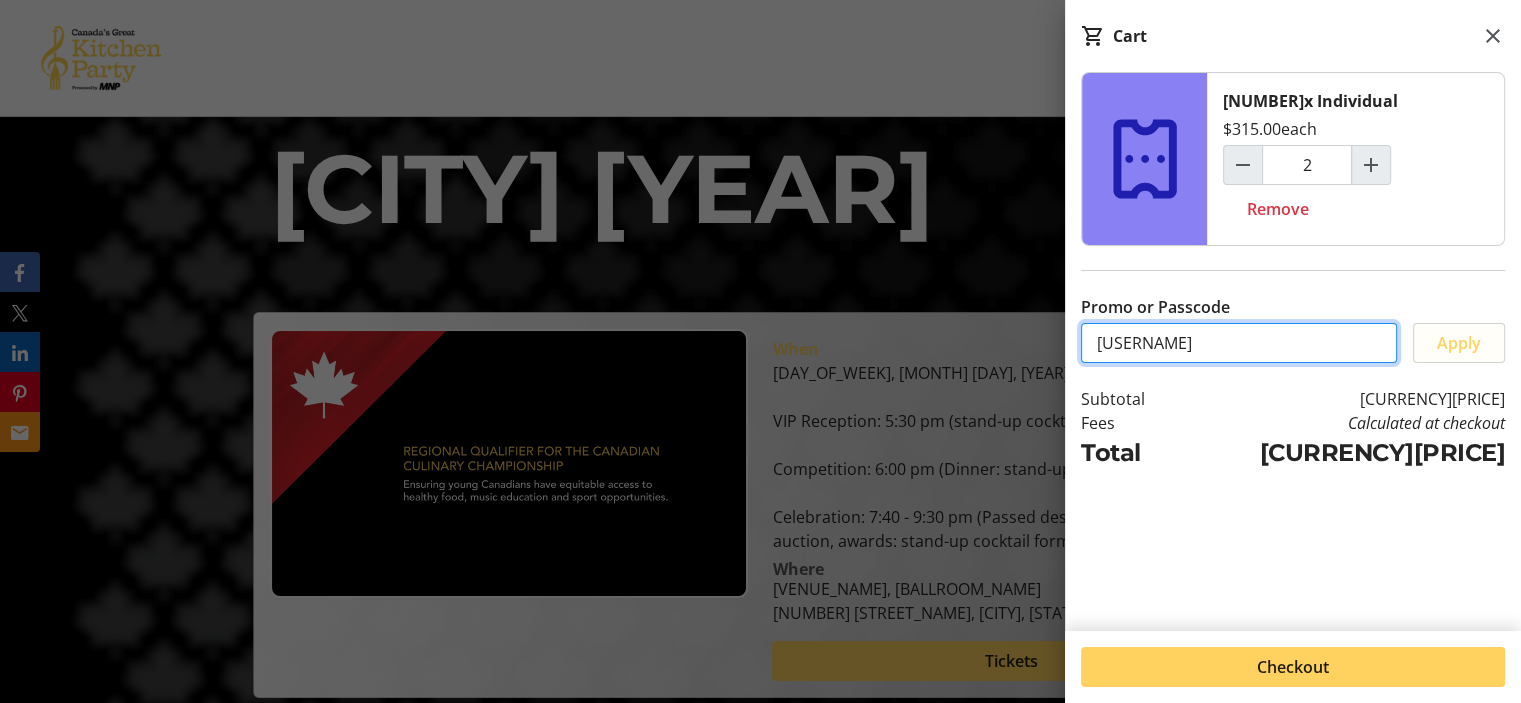type on "[USERNAME]" 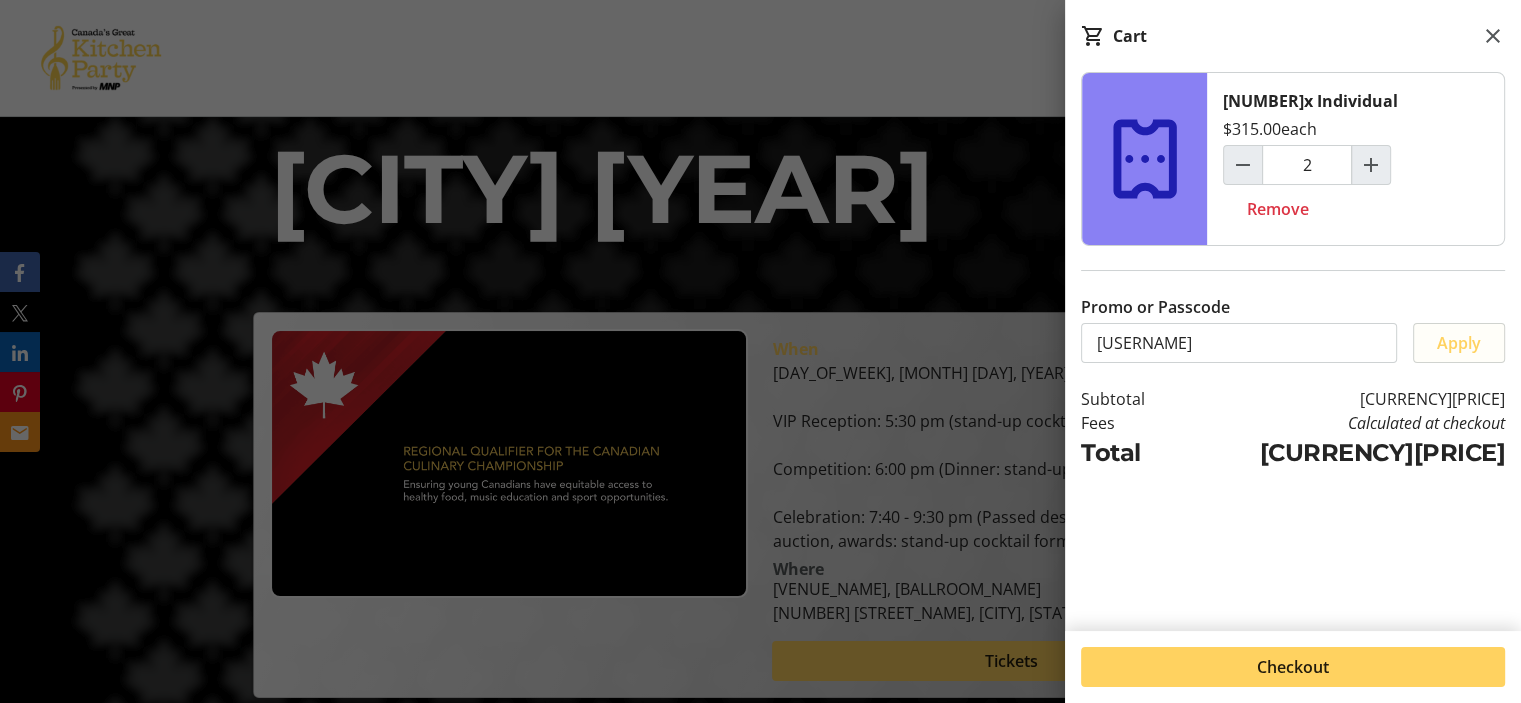 click on "Apply" 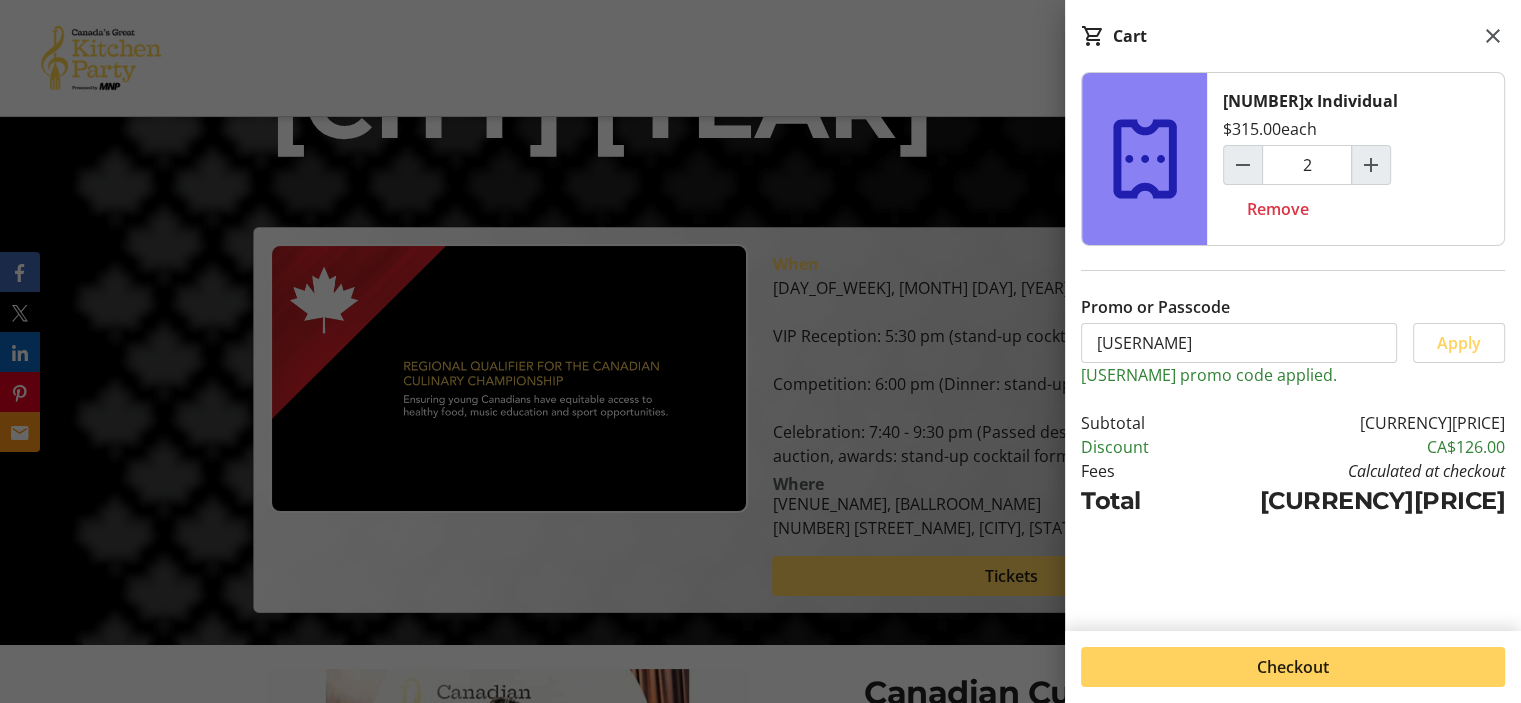 scroll, scrollTop: 100, scrollLeft: 0, axis: vertical 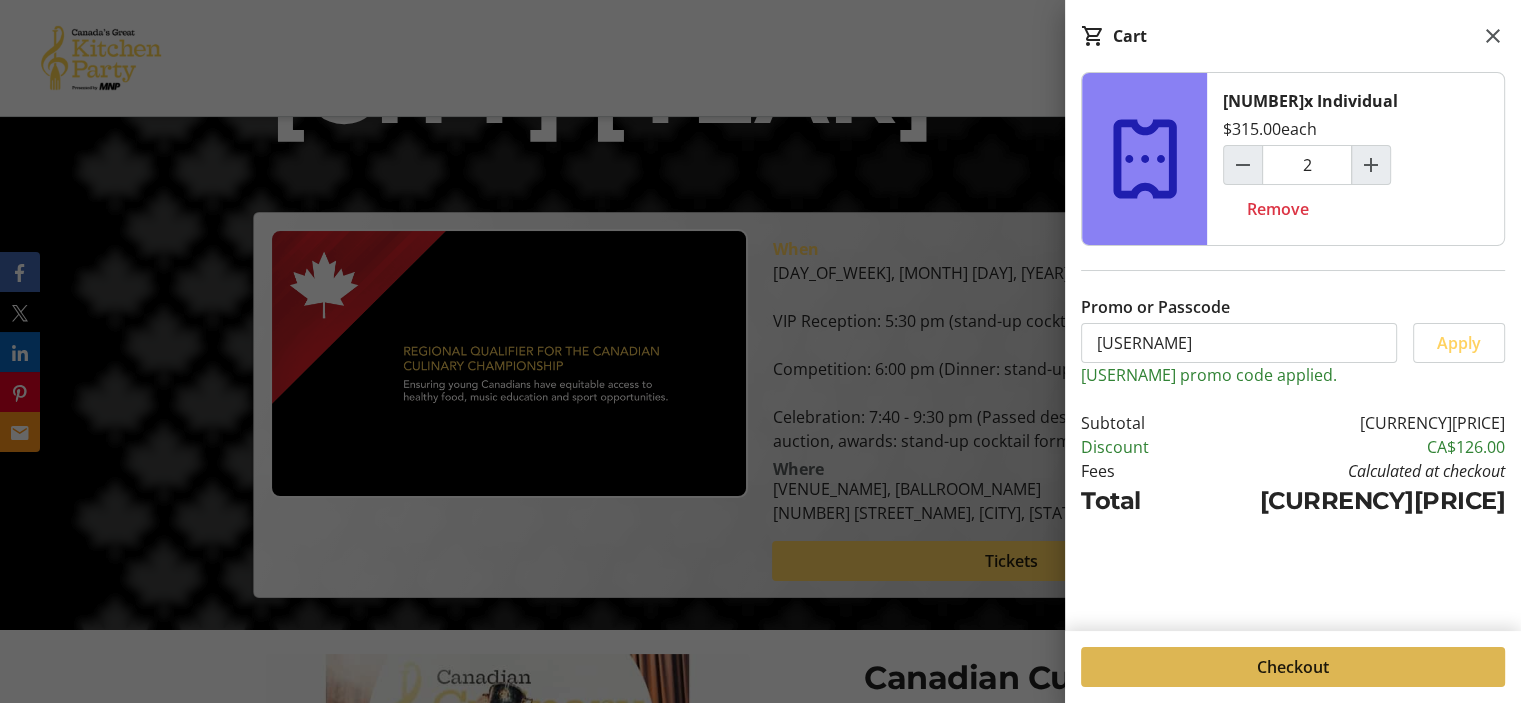 click on "Checkout" 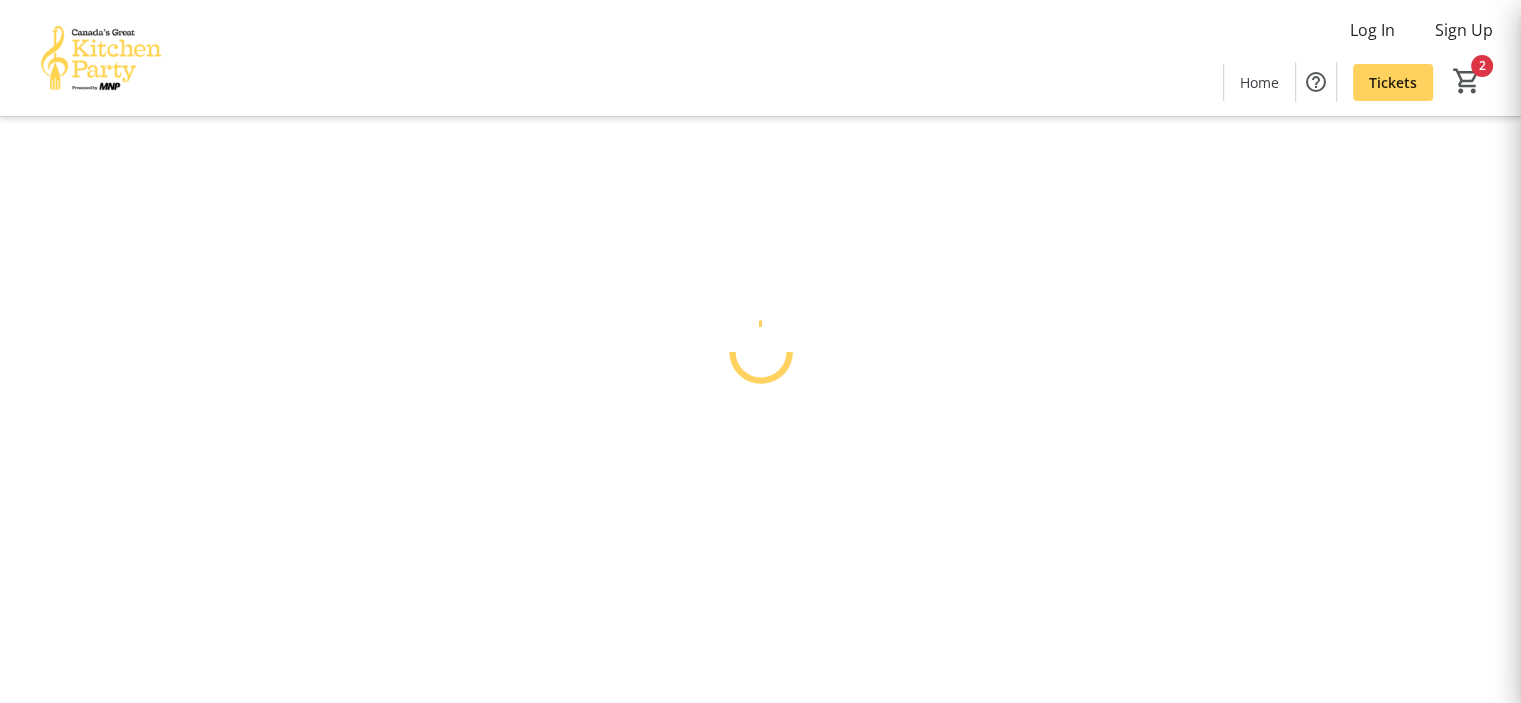 scroll, scrollTop: 0, scrollLeft: 0, axis: both 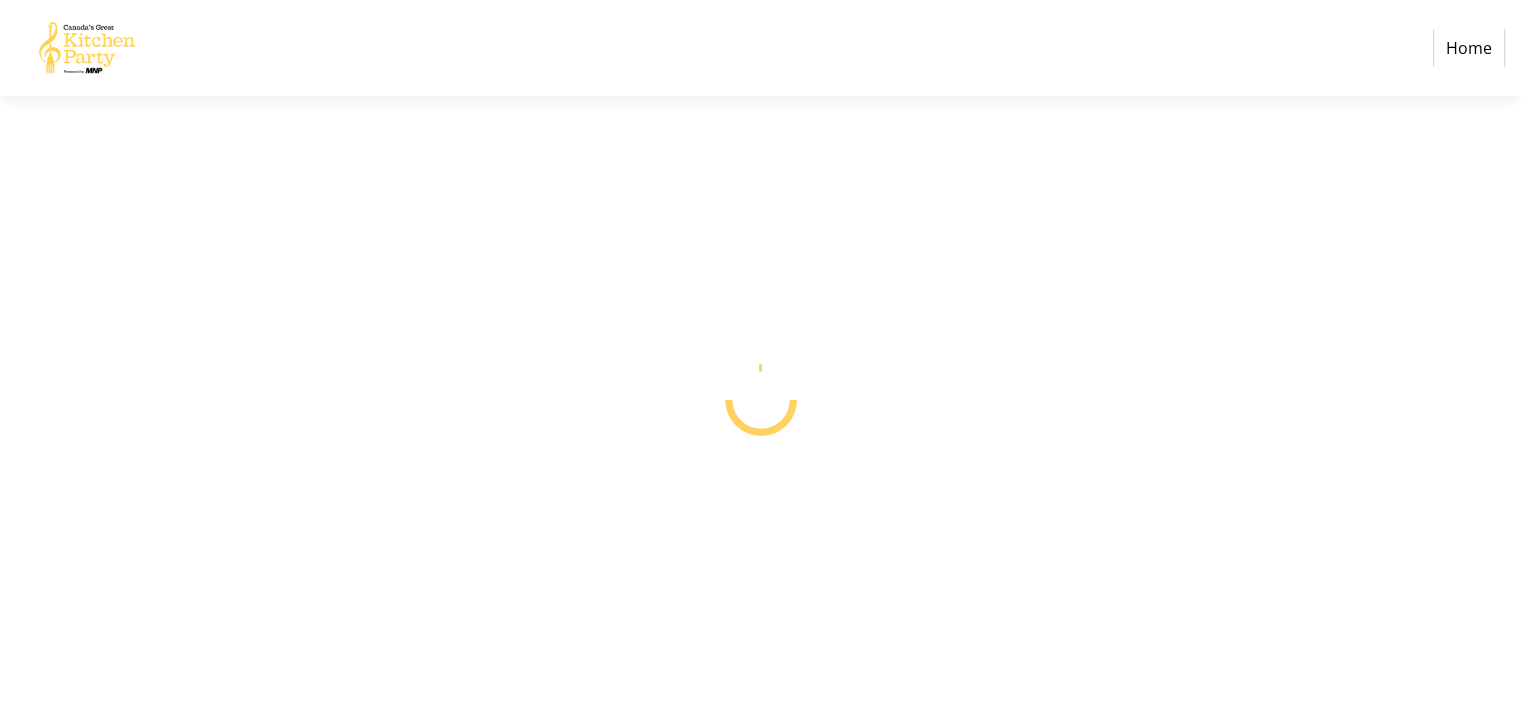 select on "CA" 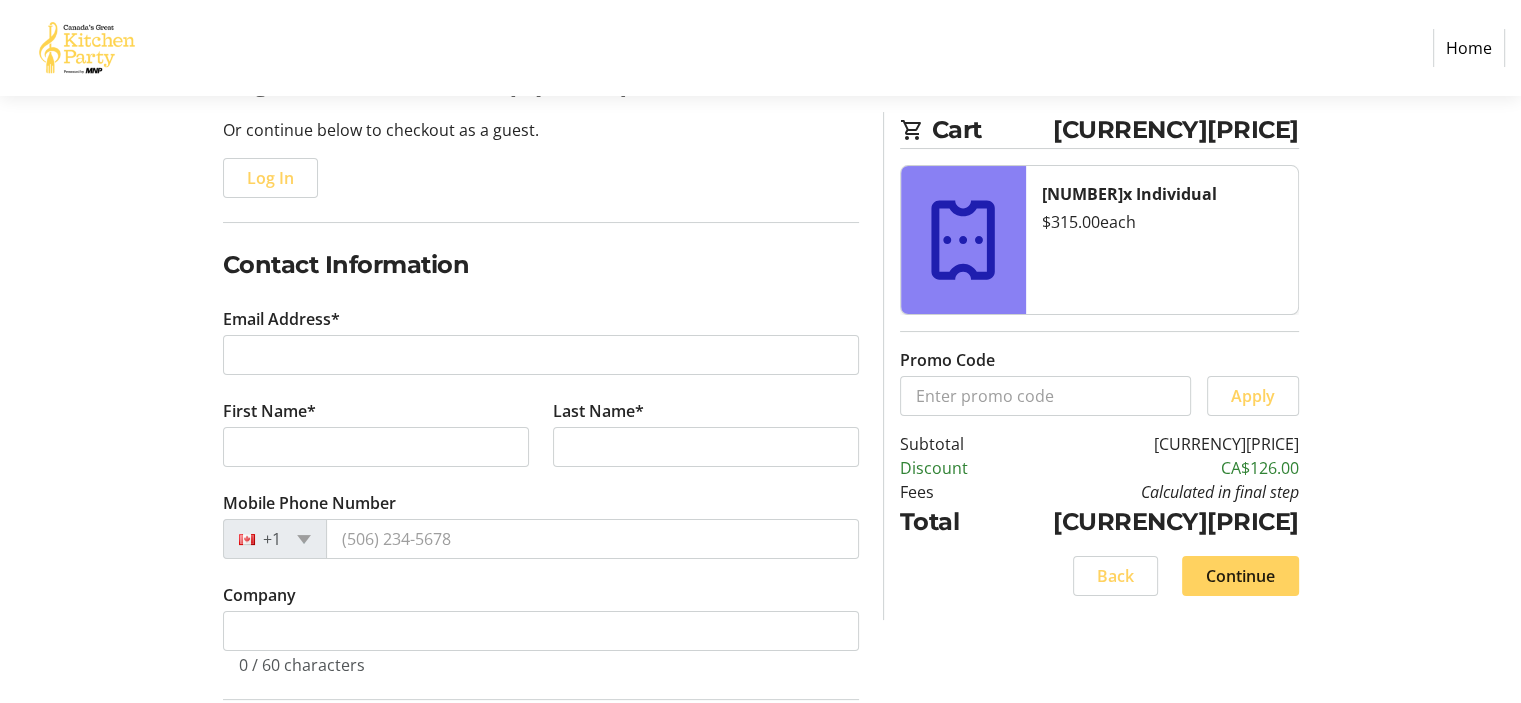 scroll, scrollTop: 200, scrollLeft: 0, axis: vertical 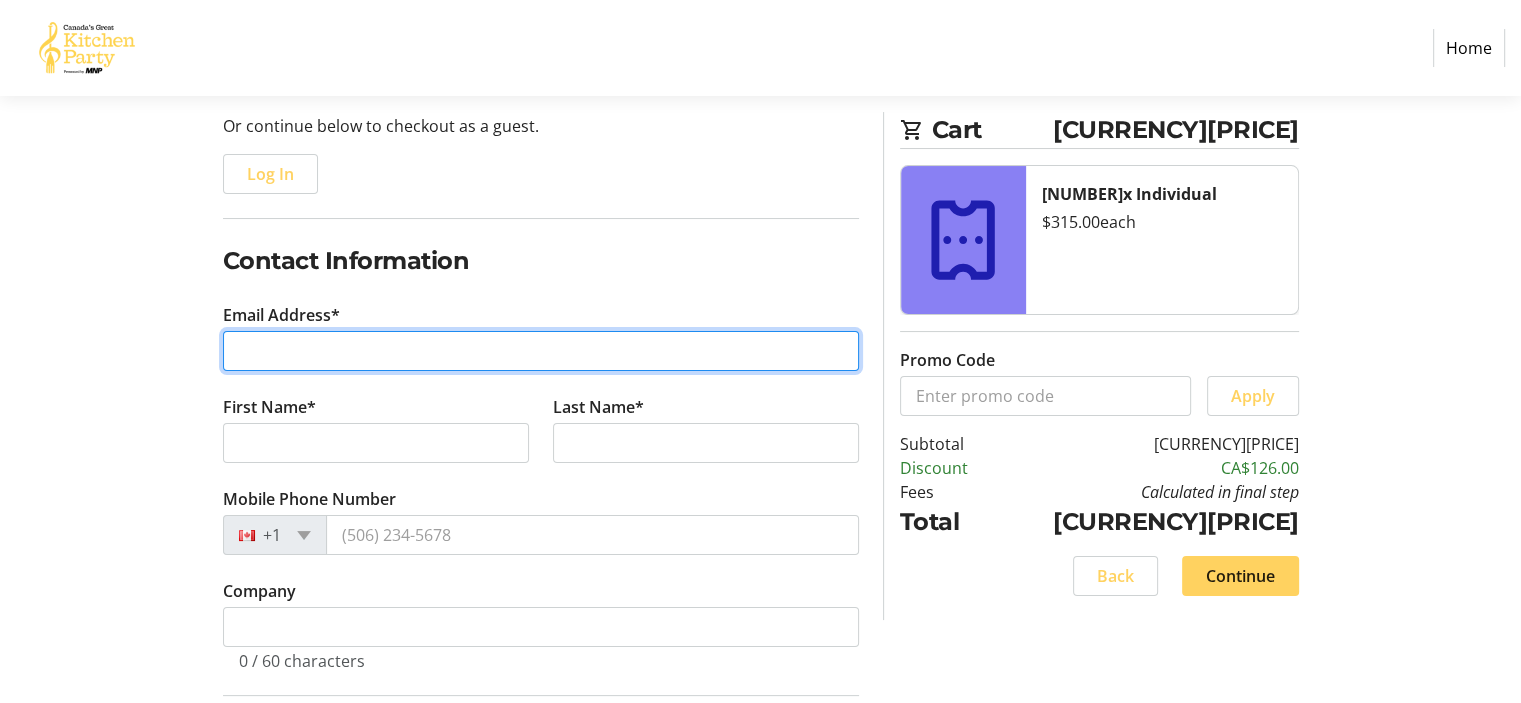 click on "Email Address*" at bounding box center (541, 351) 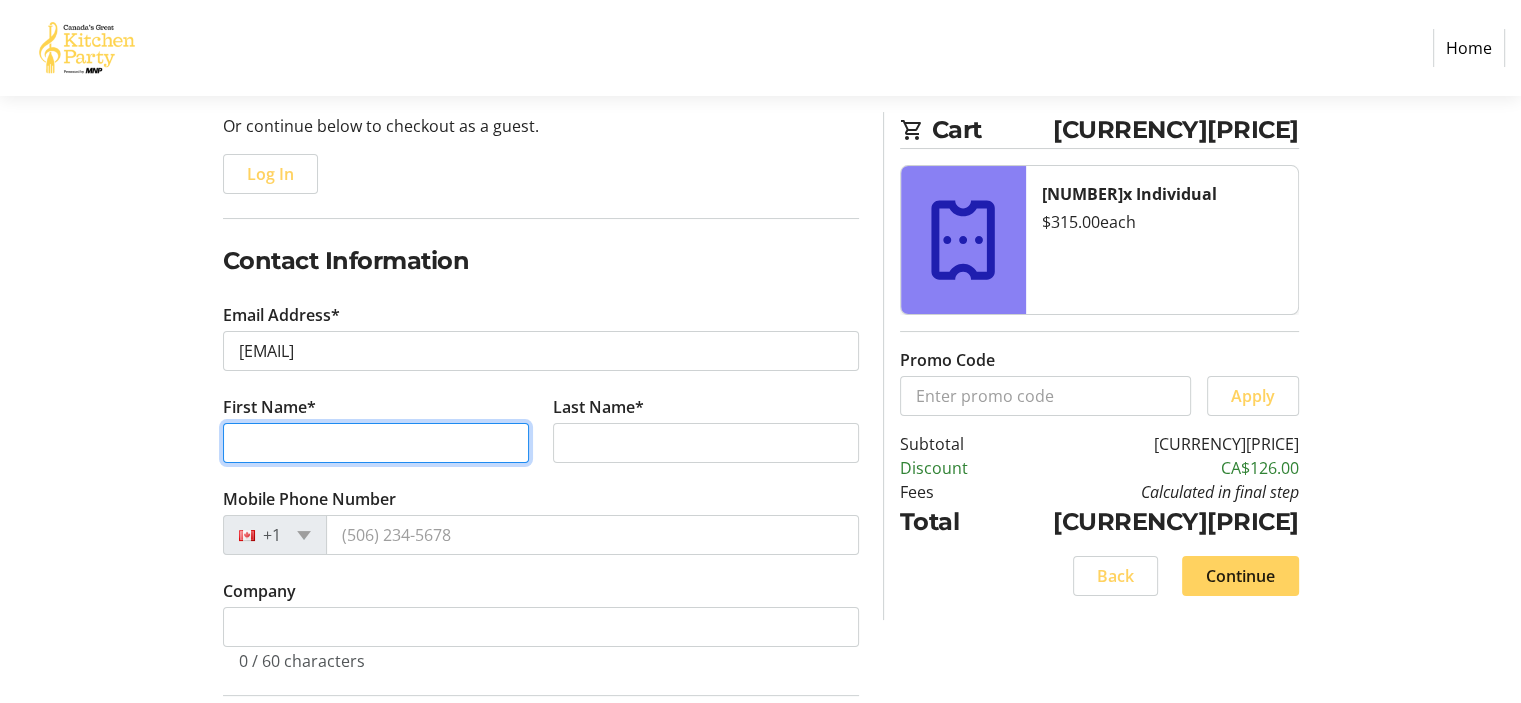 type on "Kelly" 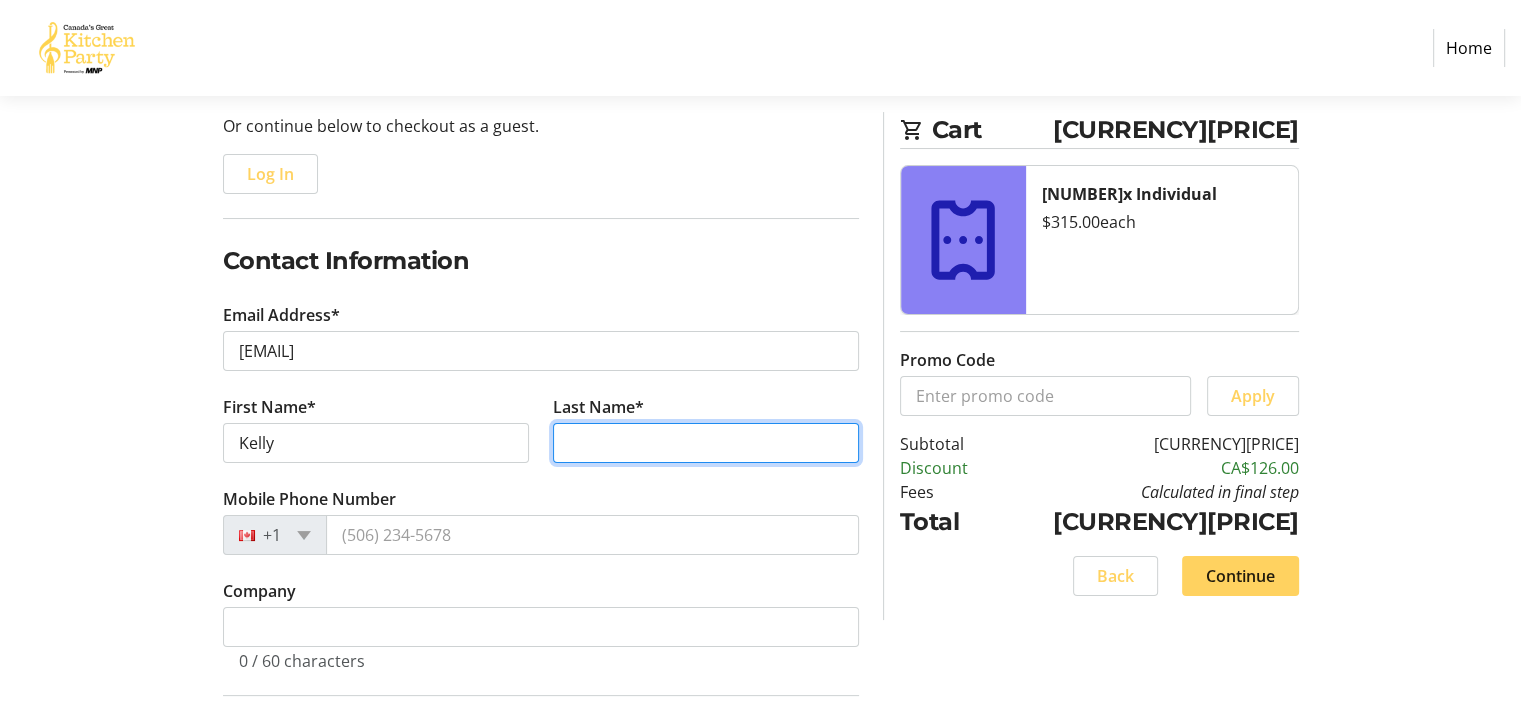 type on "[LAST]" 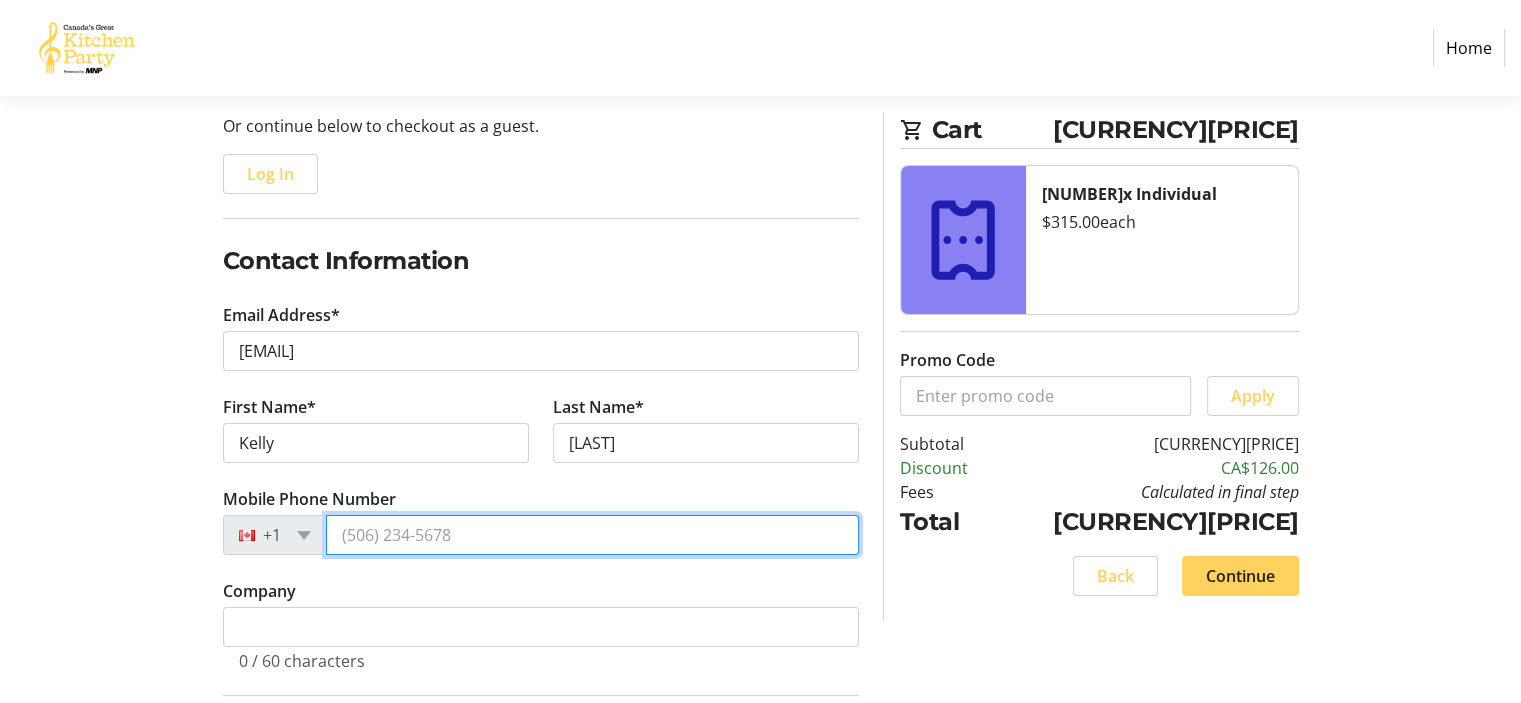 type on "([PHONE_NUMBER])" 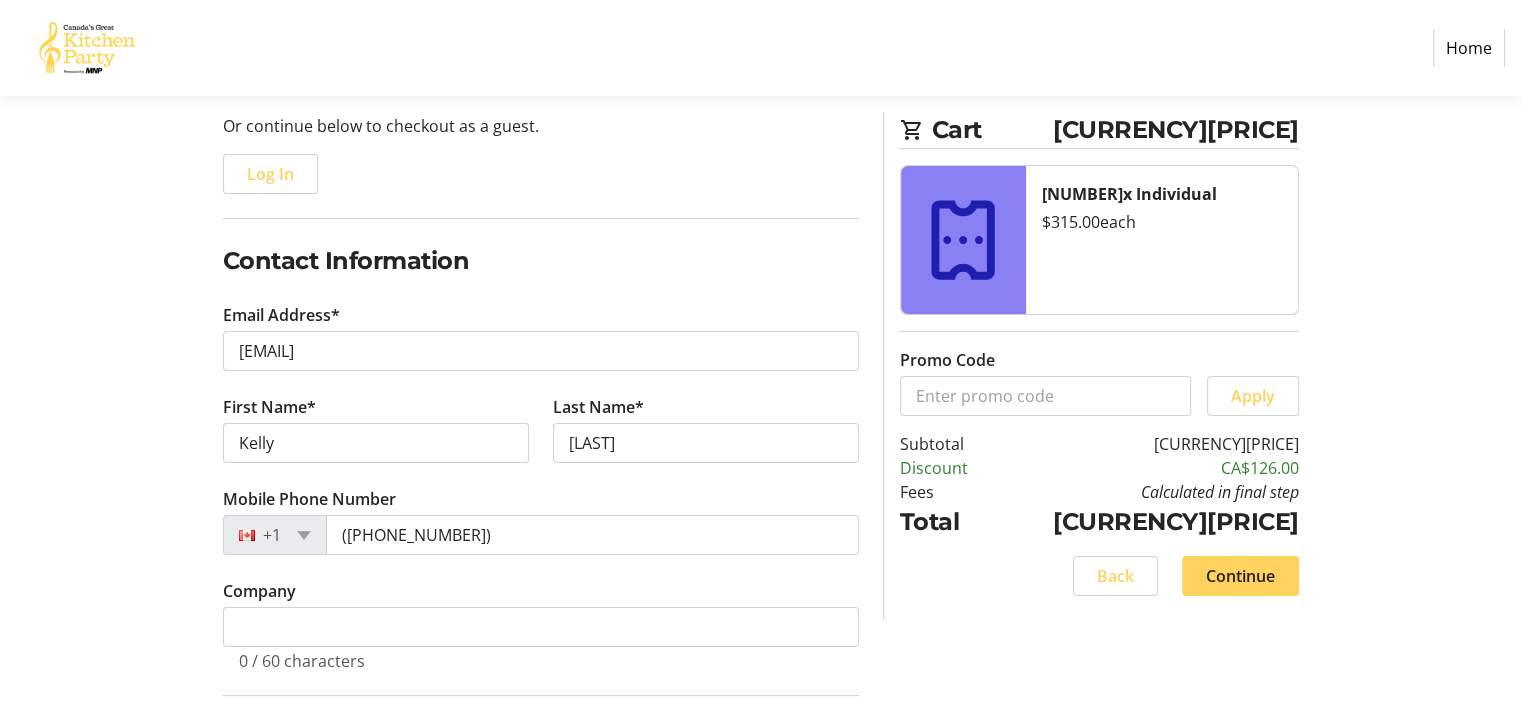 type on "[NUMBER] [STREET_NAME]" 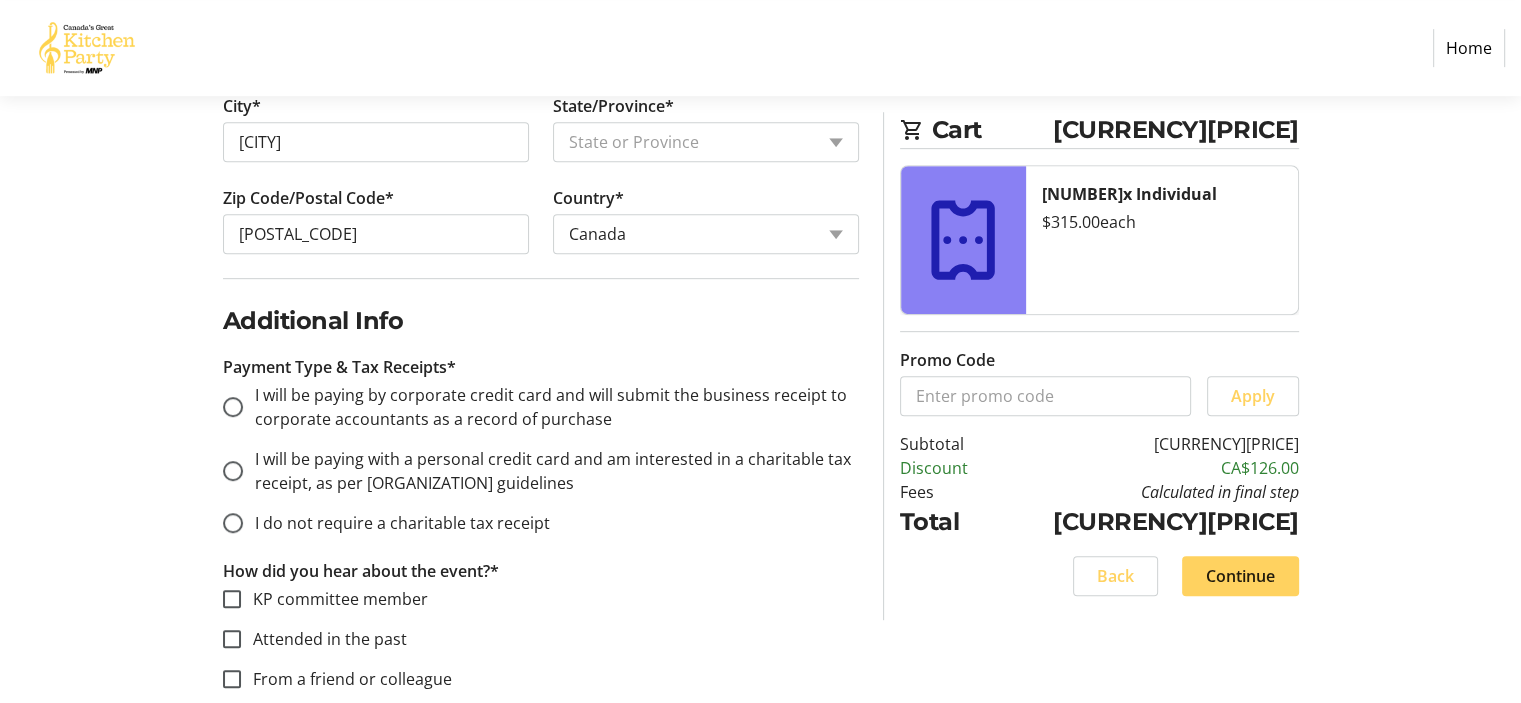 scroll, scrollTop: 1000, scrollLeft: 0, axis: vertical 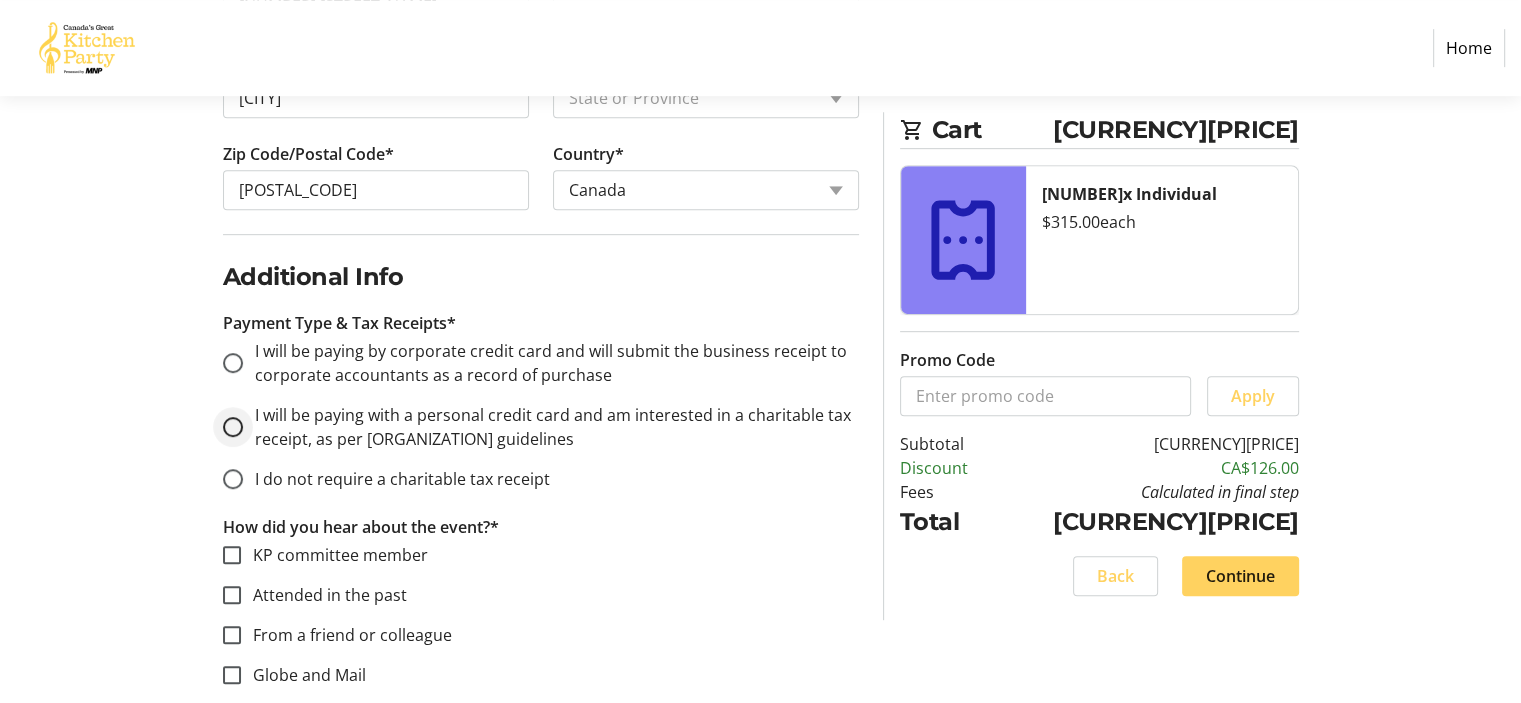 click at bounding box center [233, 427] 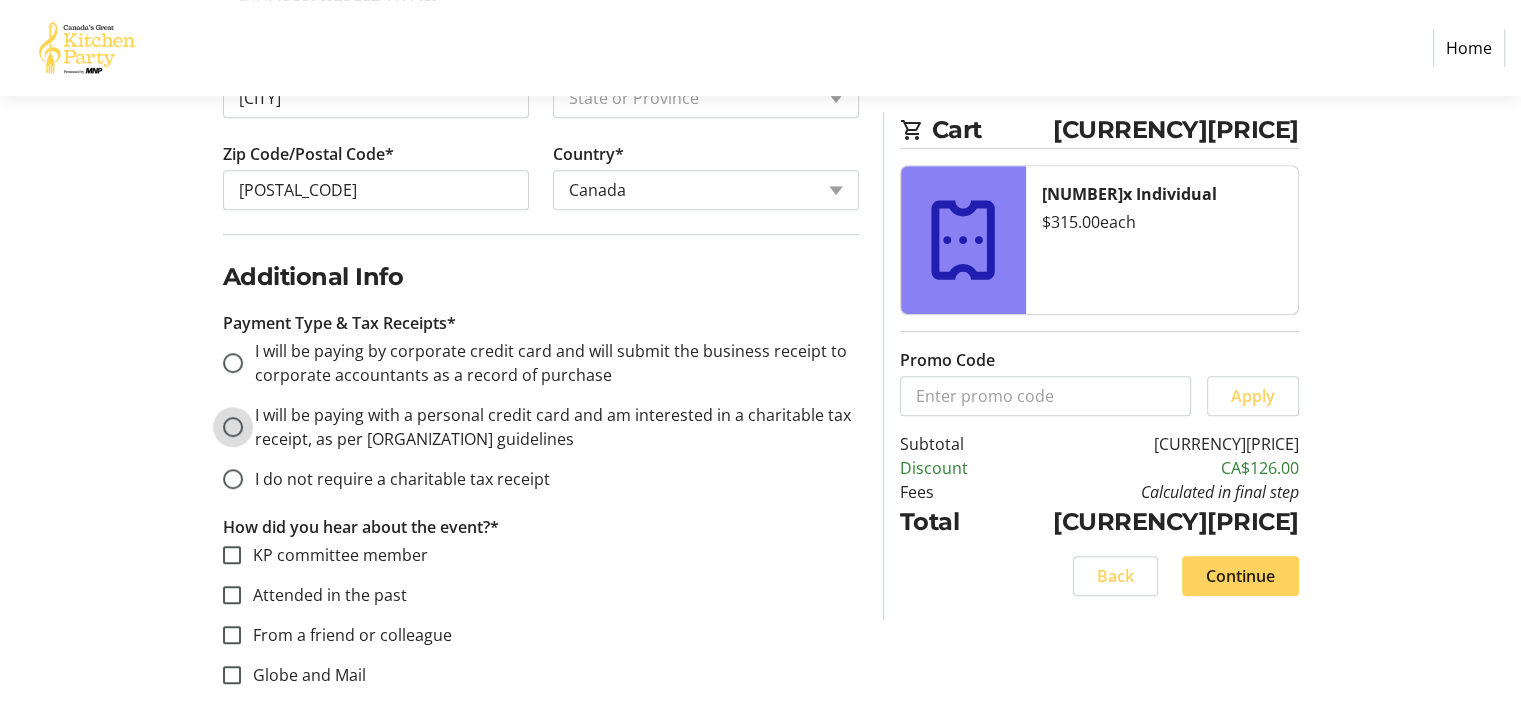 radio on "true" 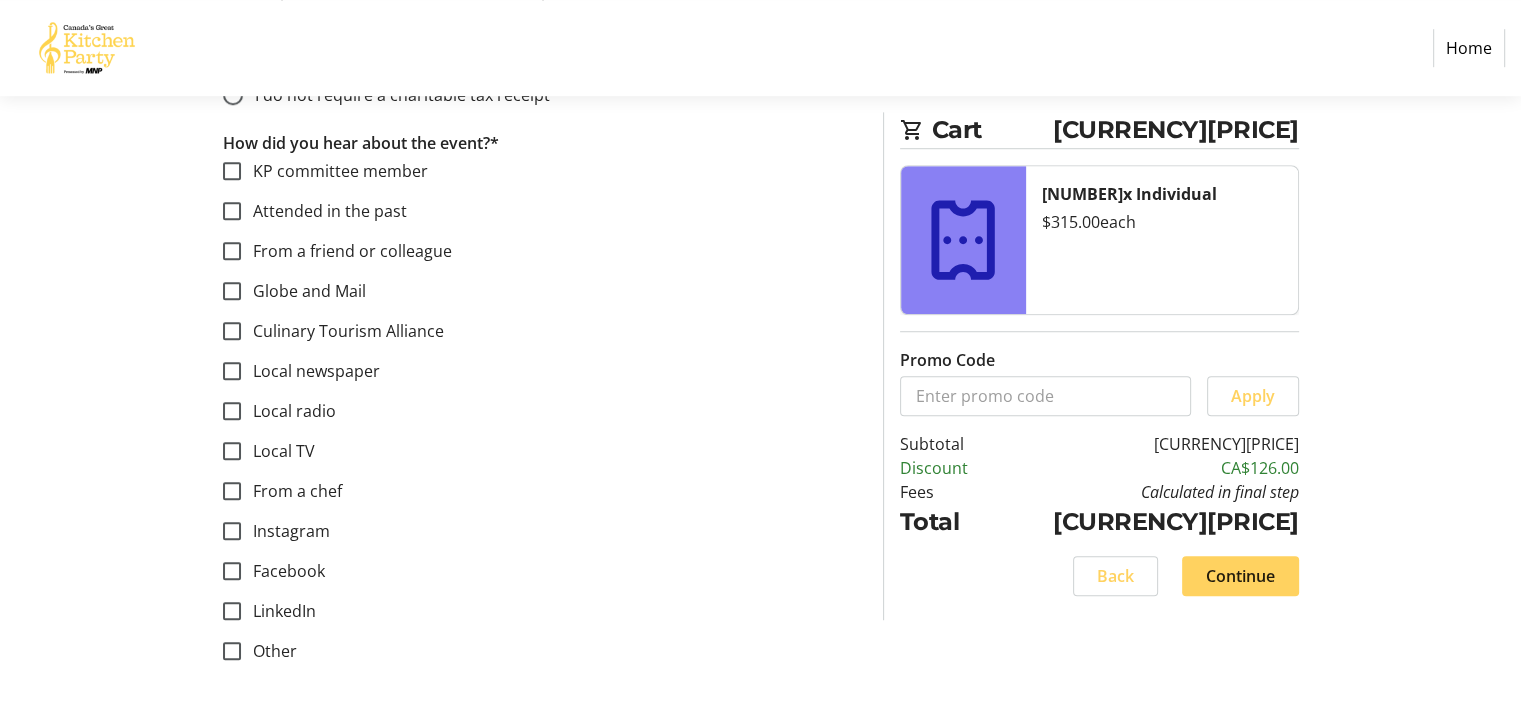 scroll, scrollTop: 1388, scrollLeft: 0, axis: vertical 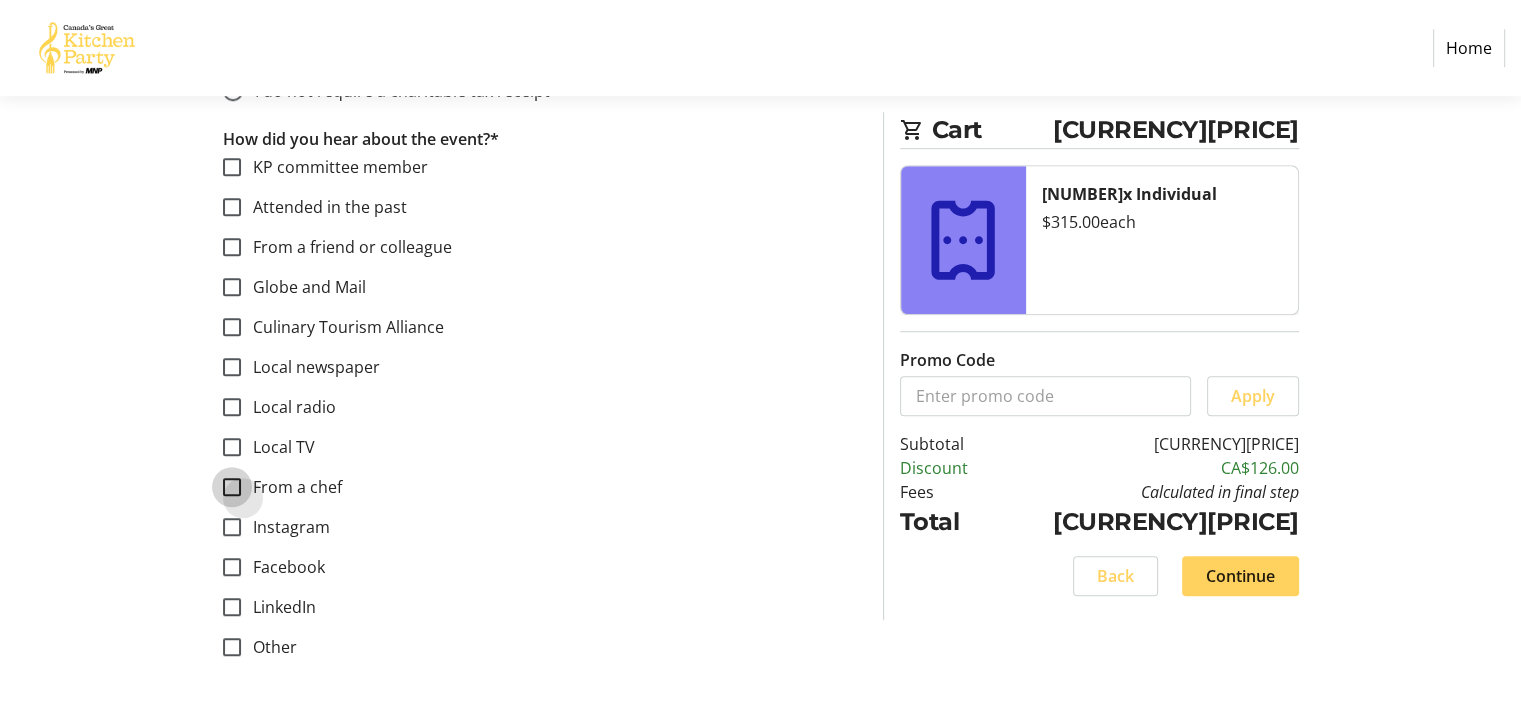 drag, startPoint x: 226, startPoint y: 479, endPoint x: 412, endPoint y: 482, distance: 186.02419 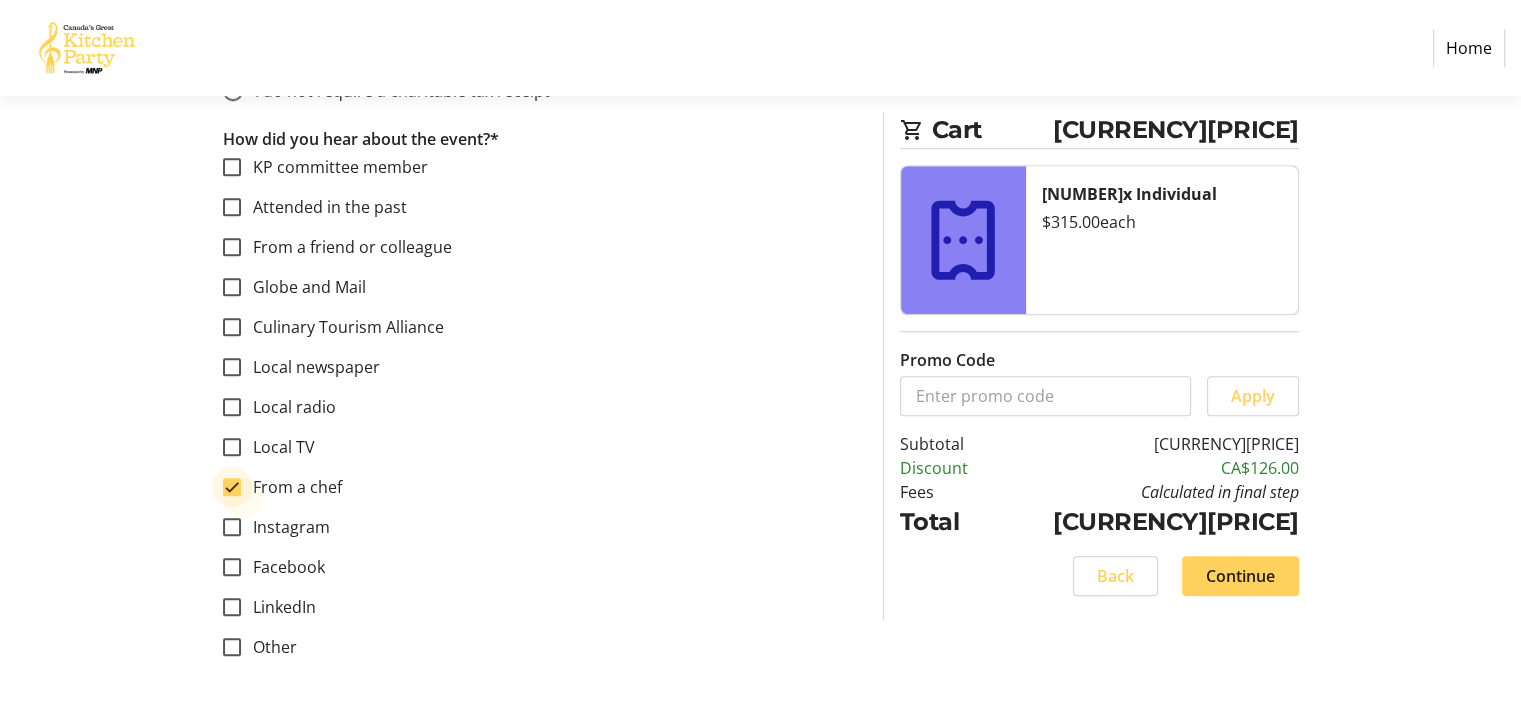 checkbox on "true" 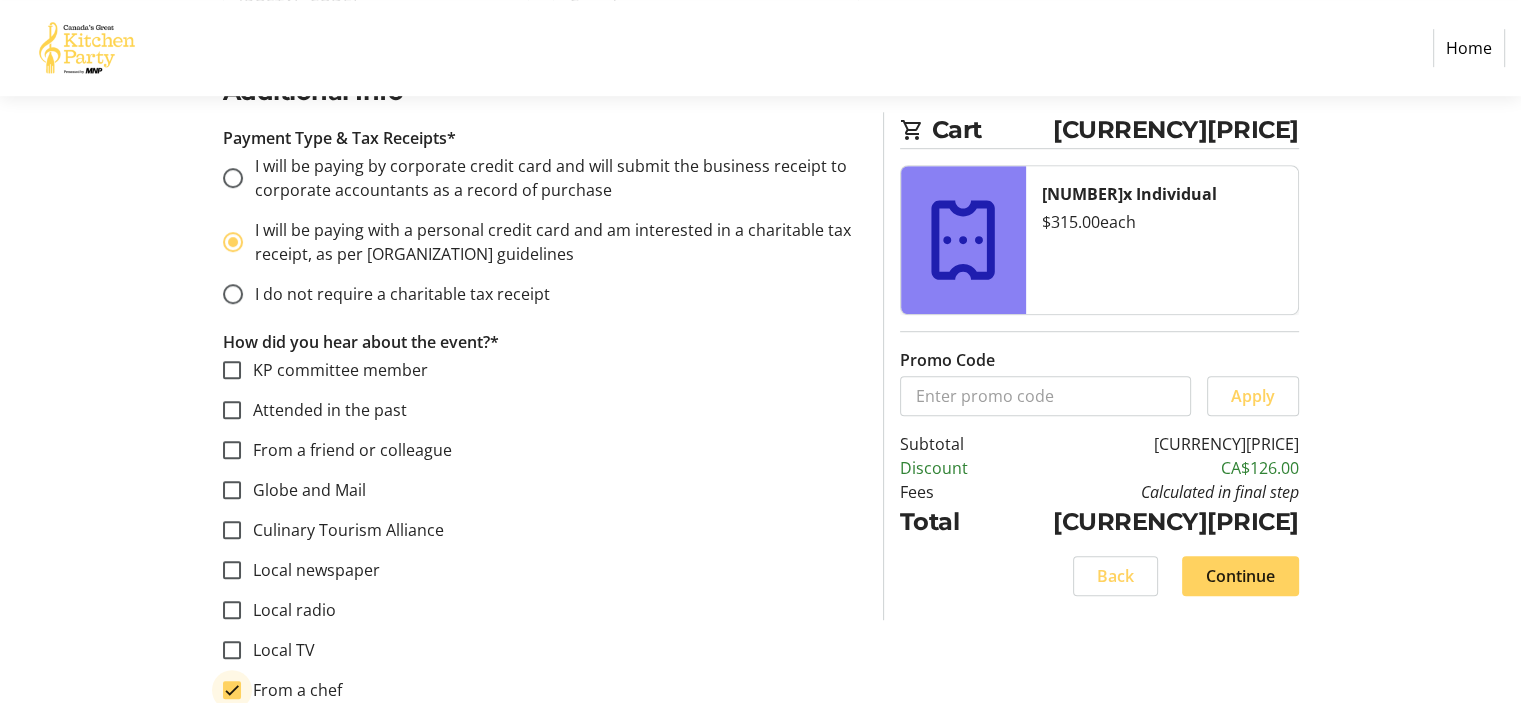 scroll, scrollTop: 1288, scrollLeft: 0, axis: vertical 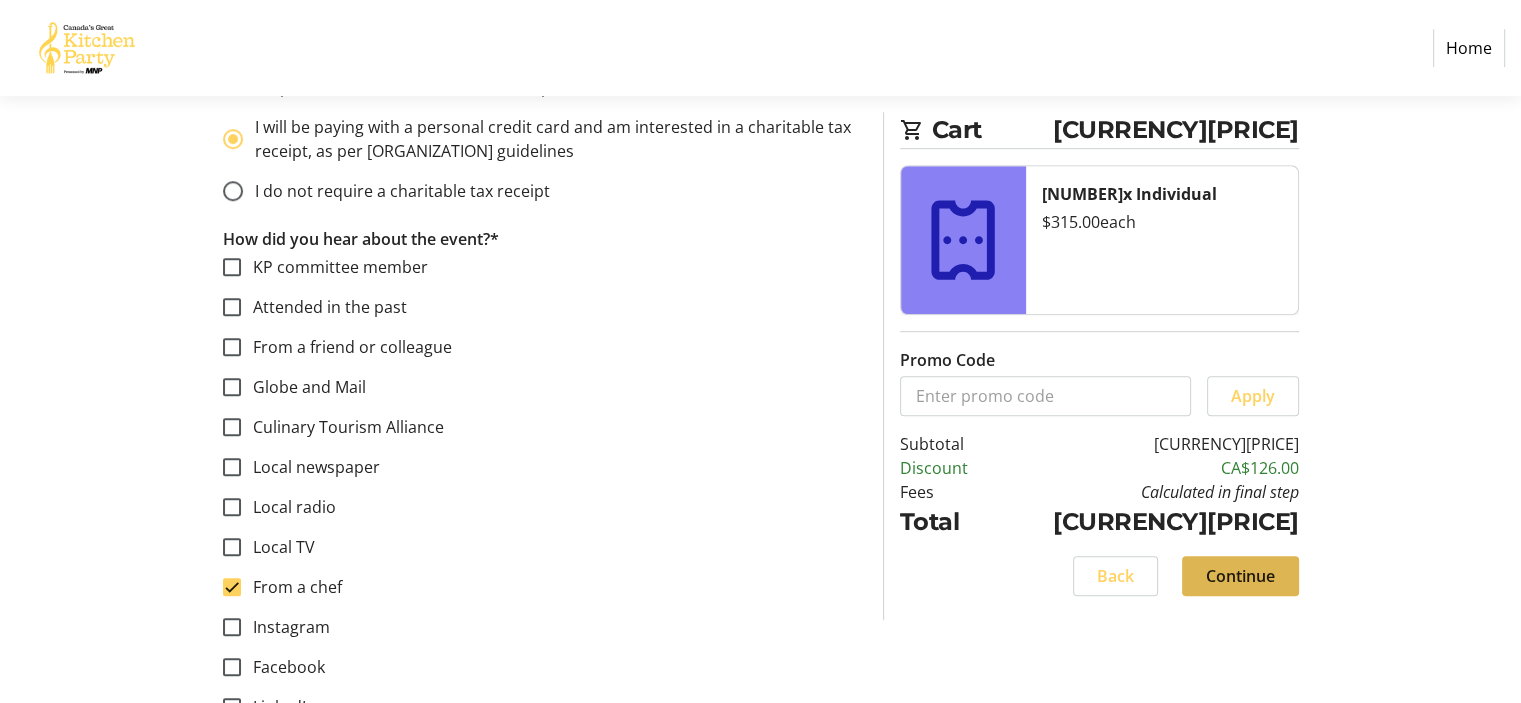 click on "Continue" 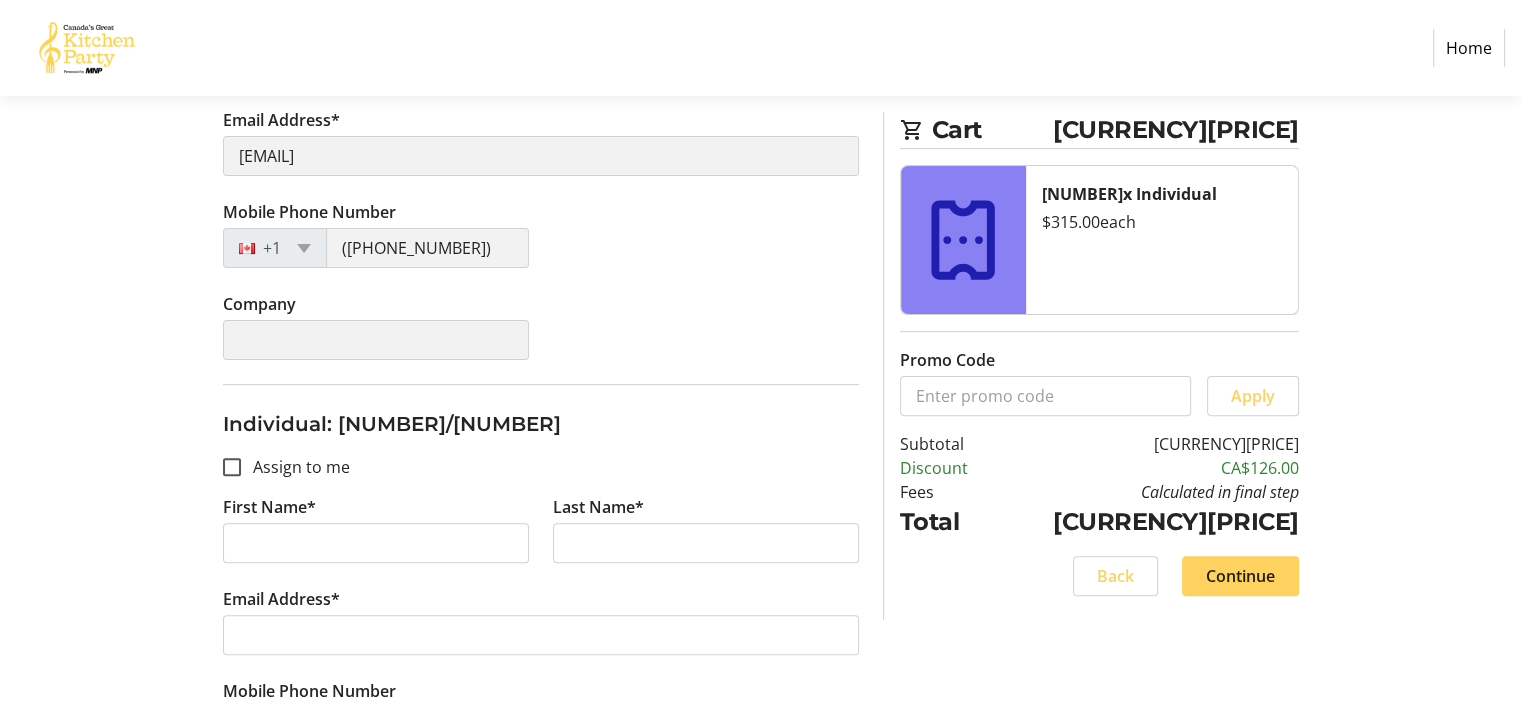 scroll, scrollTop: 600, scrollLeft: 0, axis: vertical 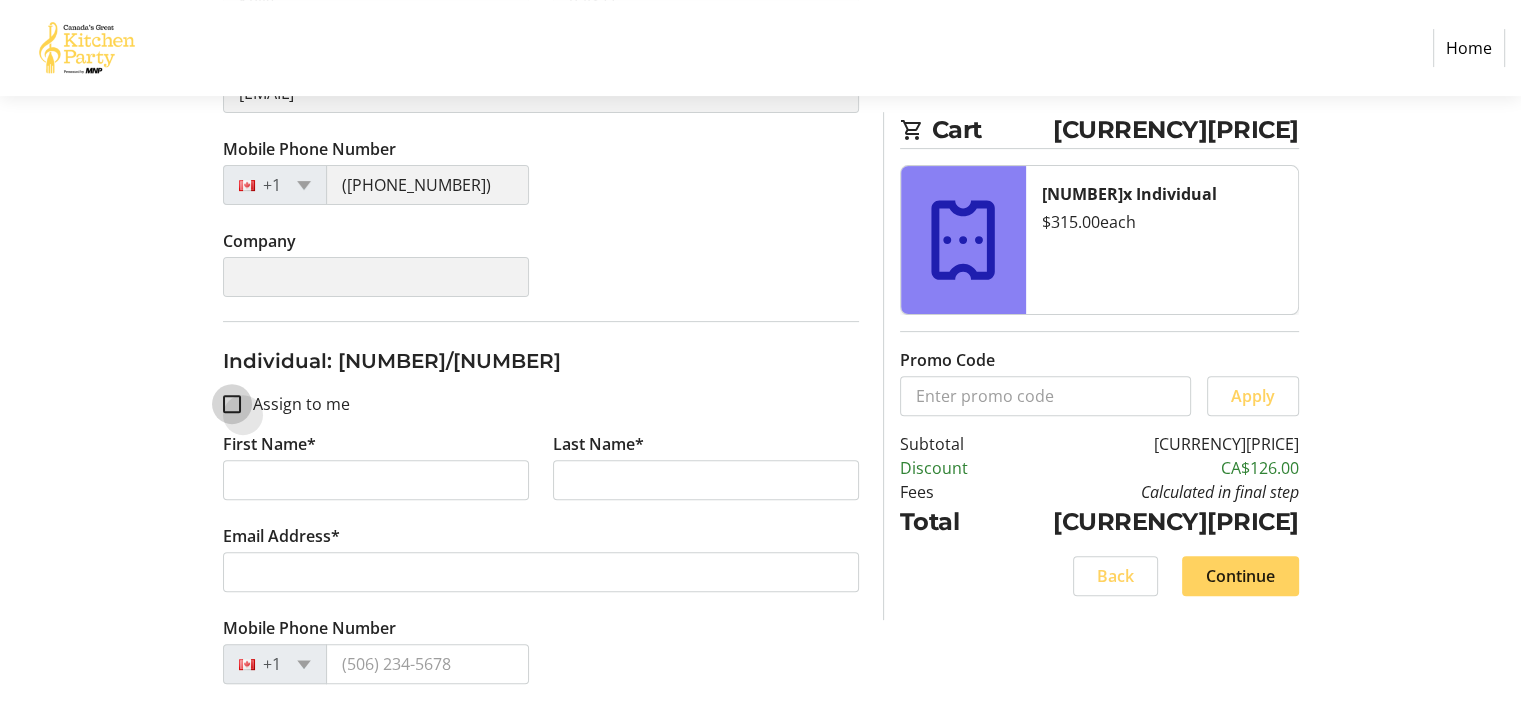click on "Assign to me" at bounding box center (232, 404) 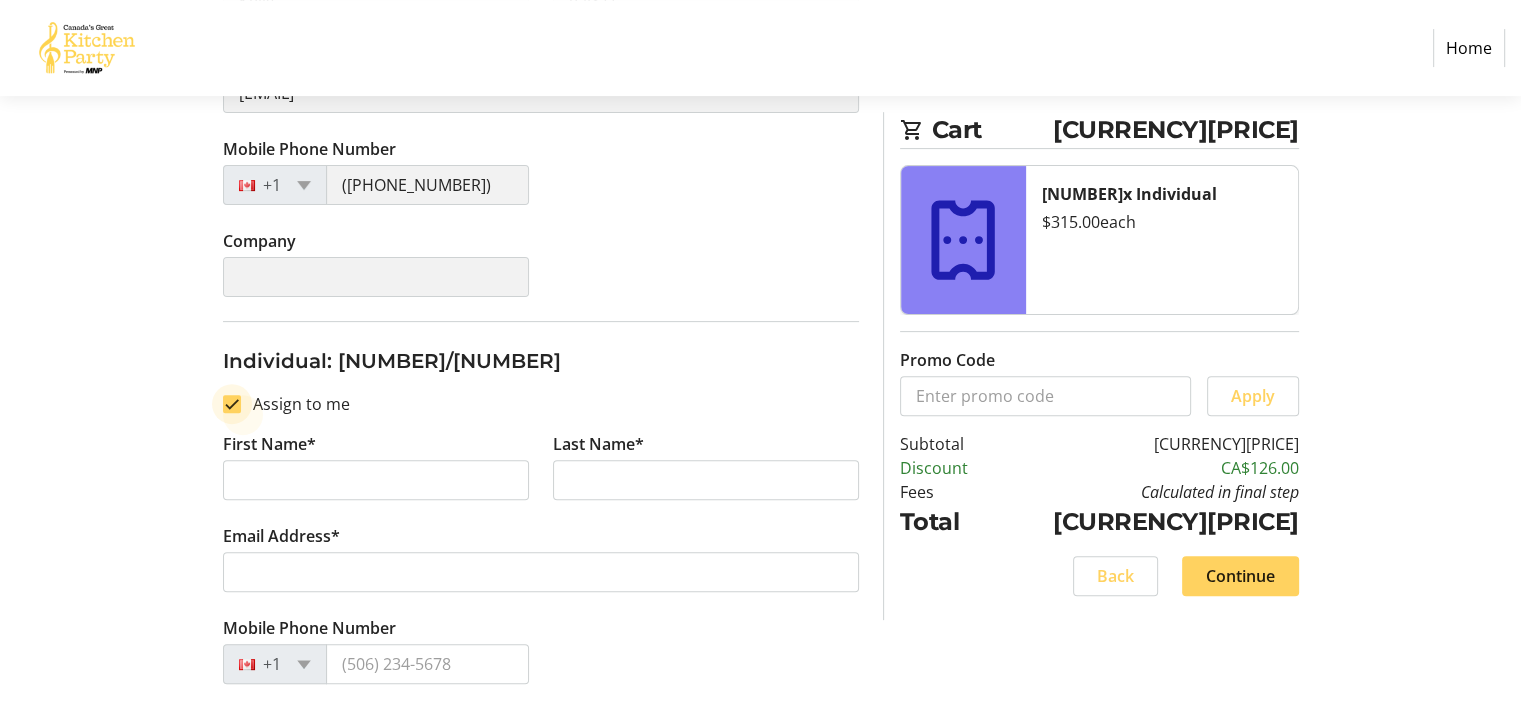 checkbox on "true" 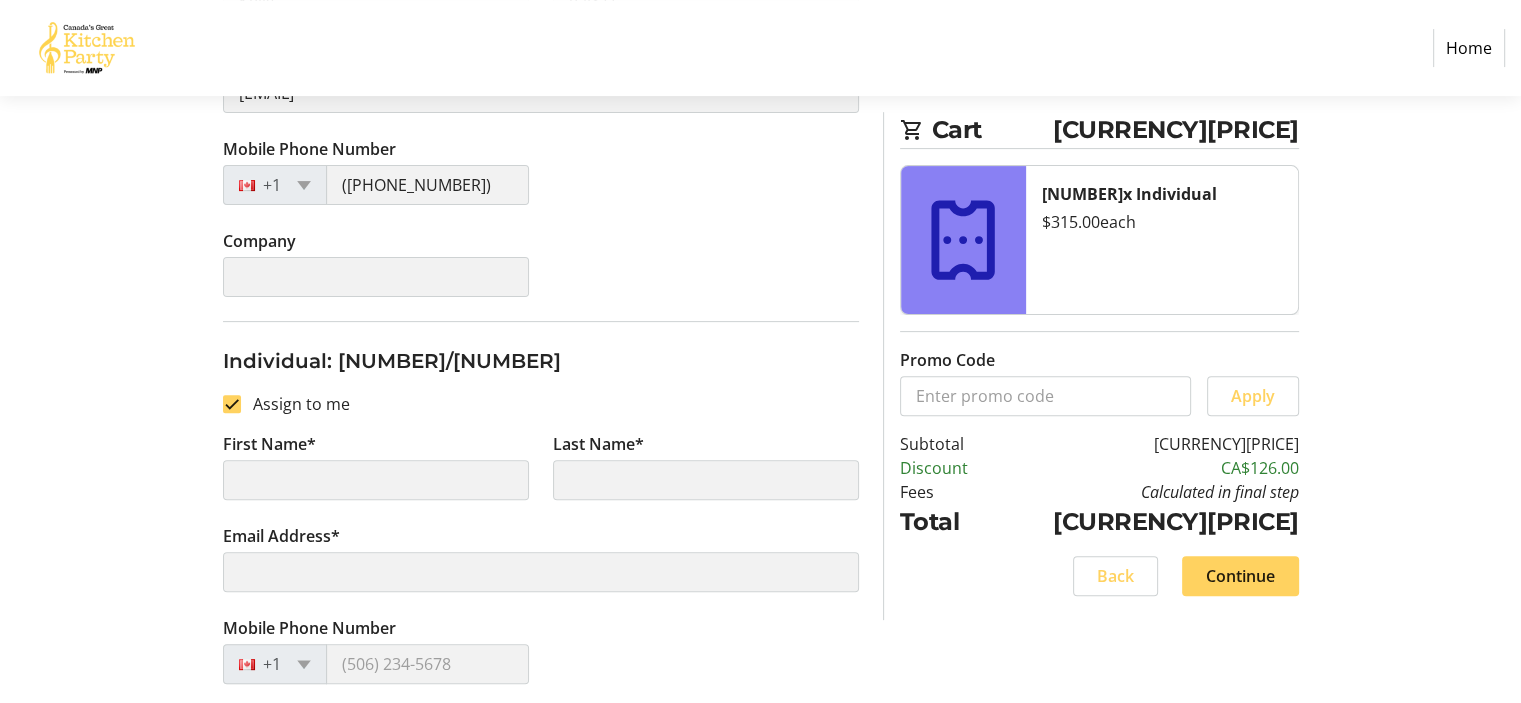 type on "Kelly" 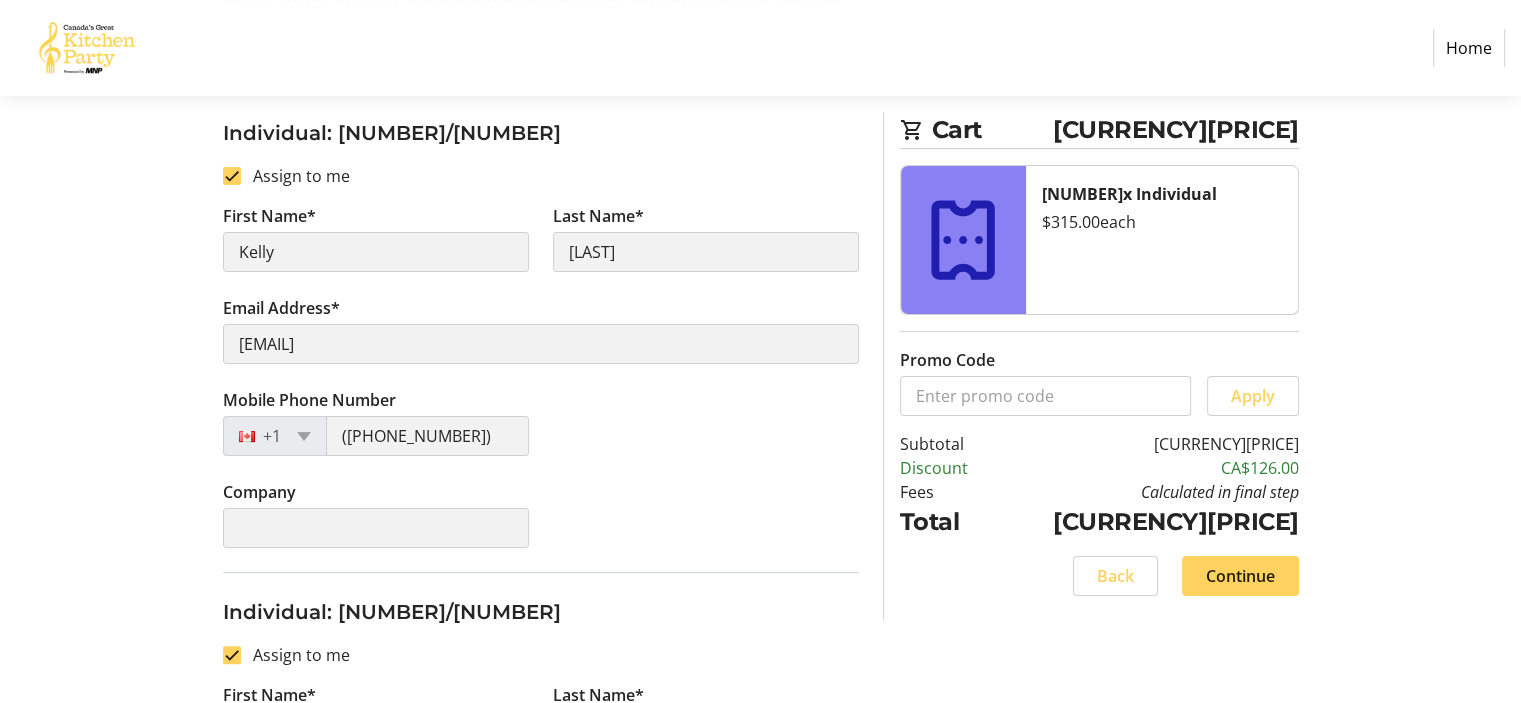scroll, scrollTop: 394, scrollLeft: 0, axis: vertical 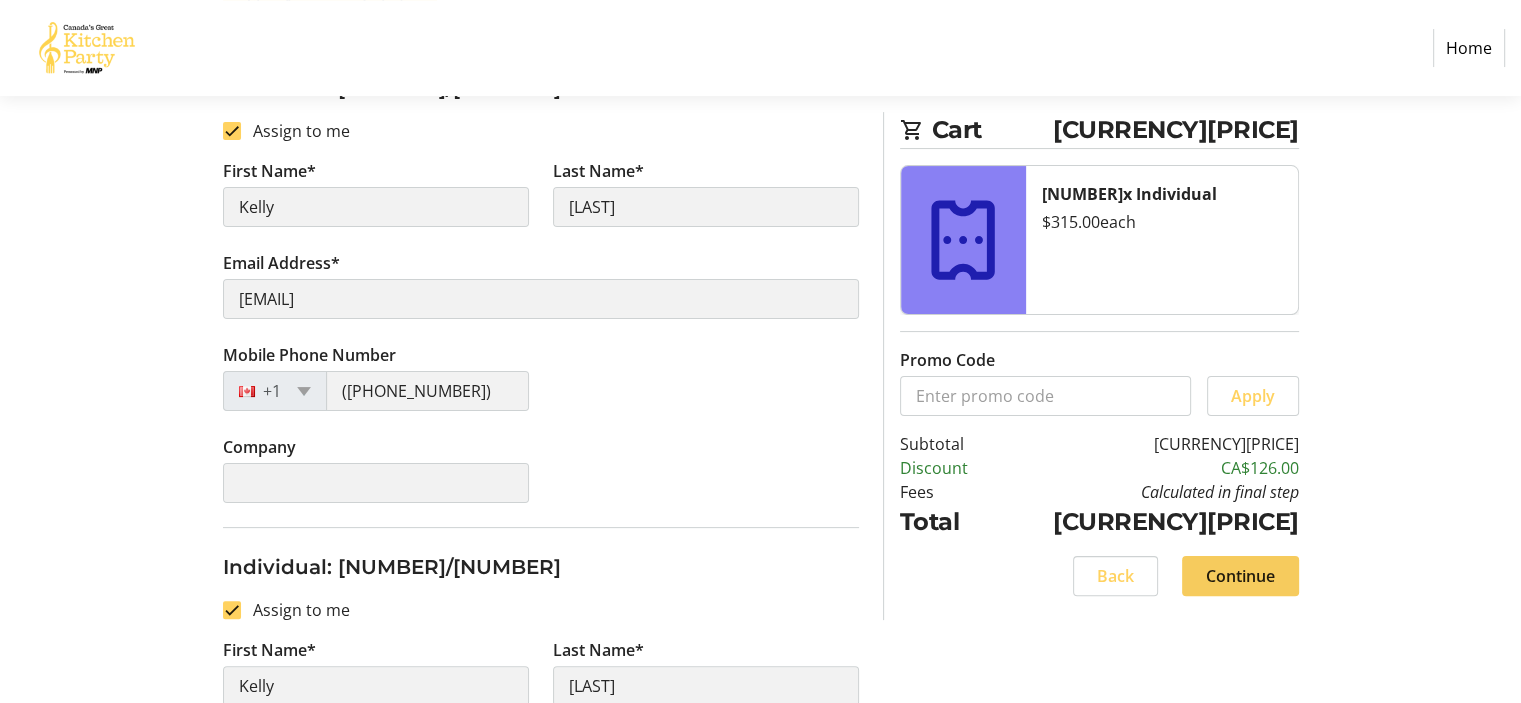 click on "Continue" 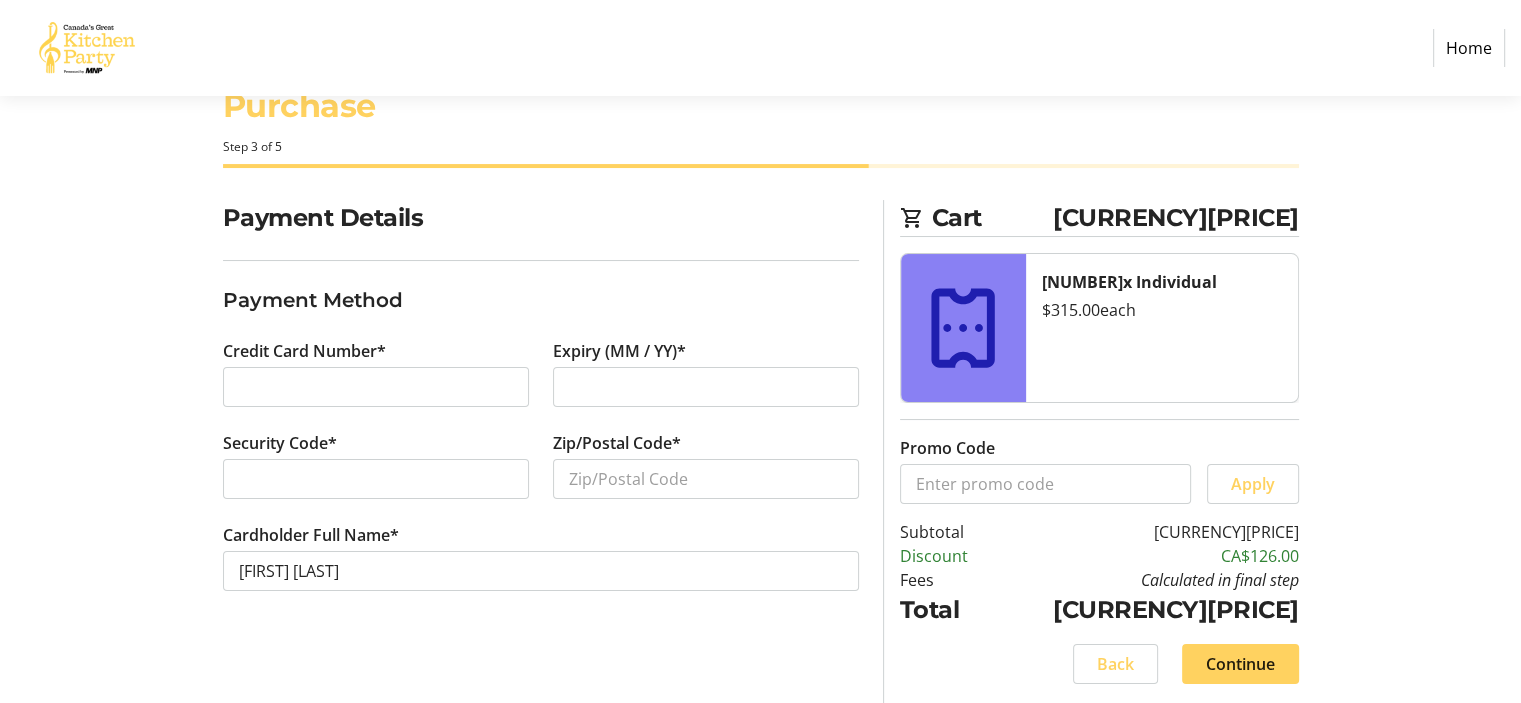 scroll, scrollTop: 65, scrollLeft: 0, axis: vertical 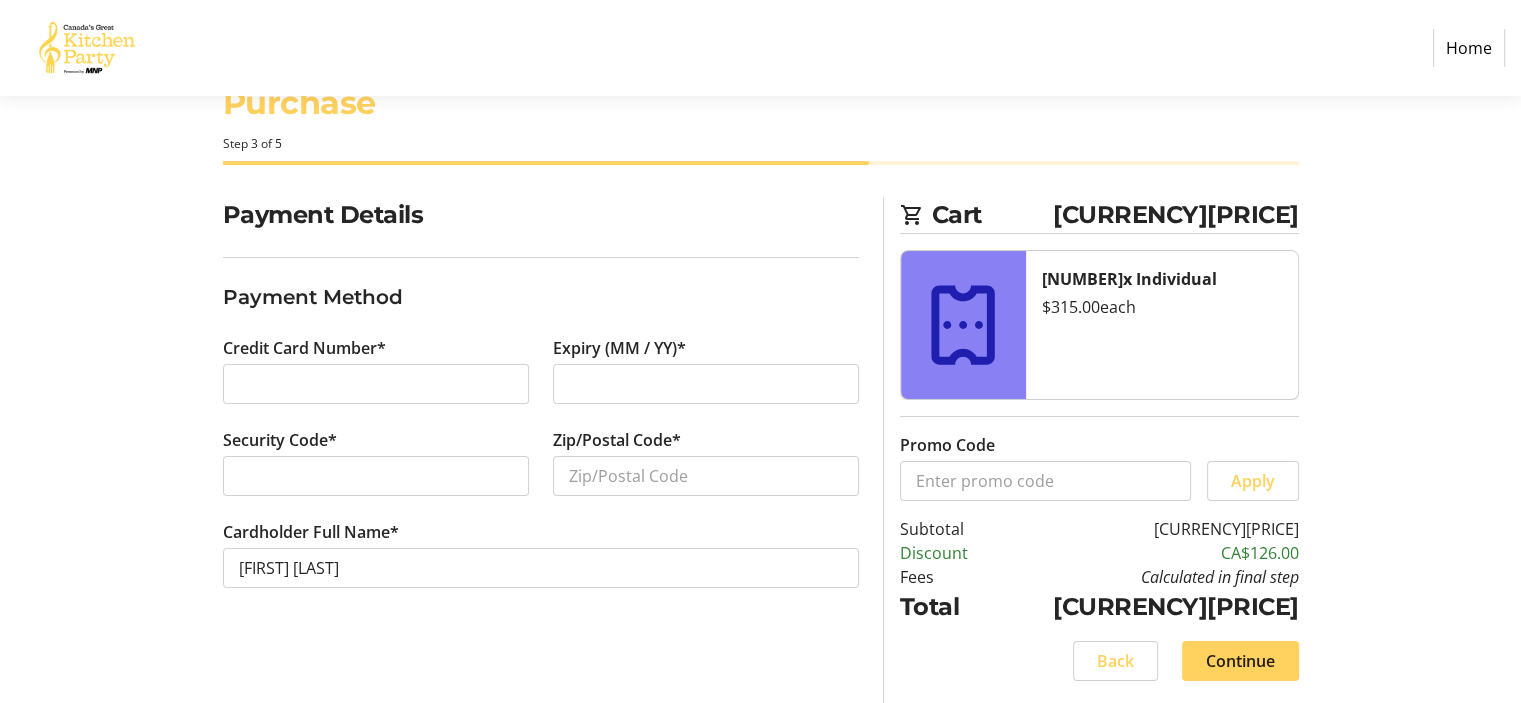 click at bounding box center [376, 476] 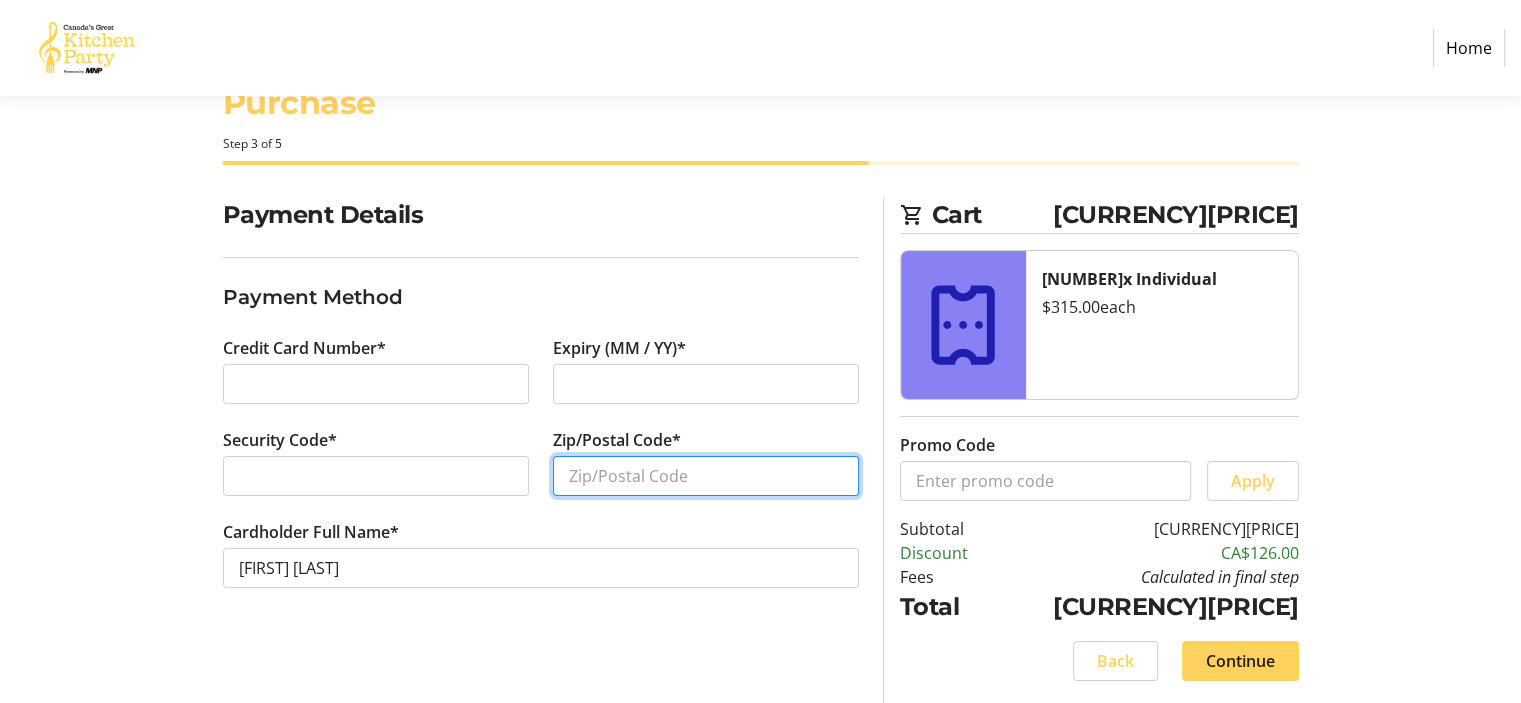 click on "Zip/Postal Code*" at bounding box center (706, 476) 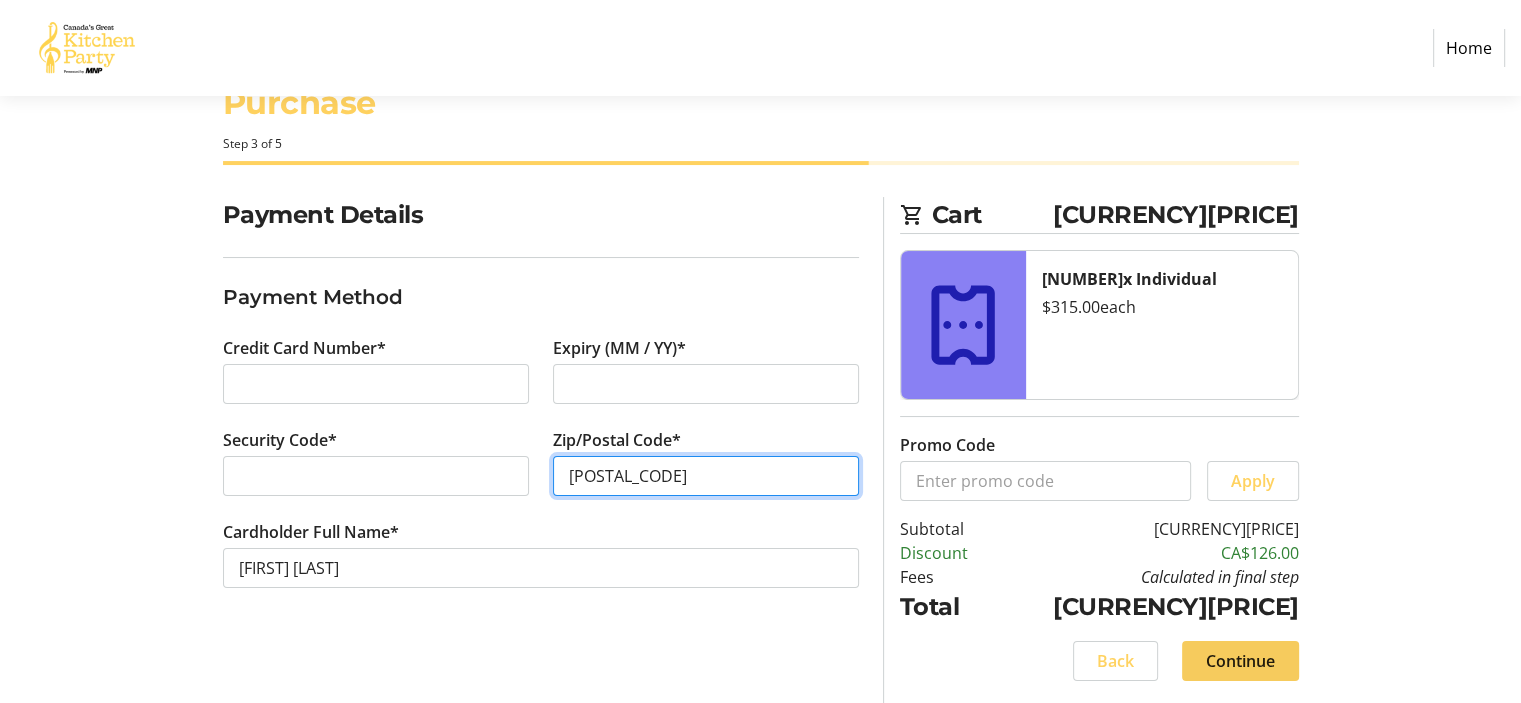 type on "[POSTAL_CODE]" 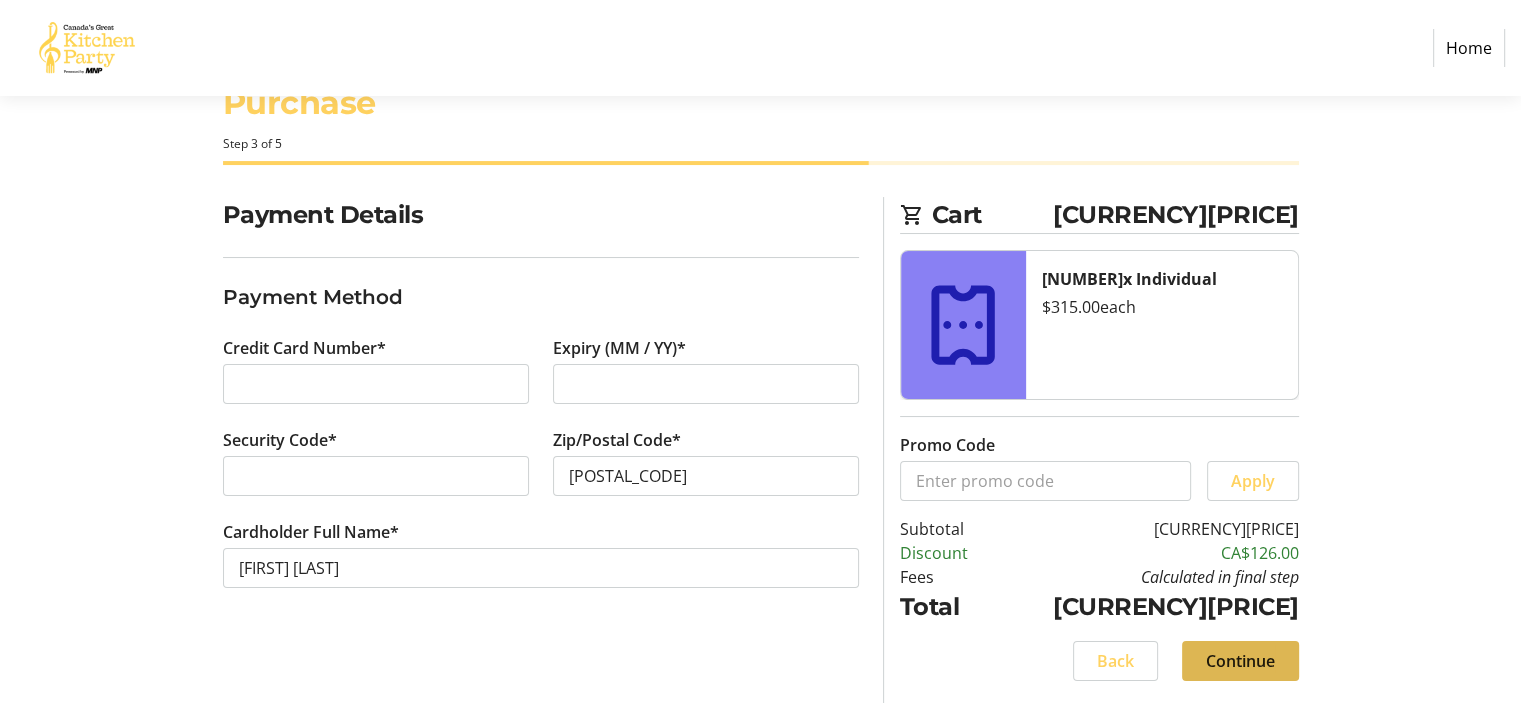 click on "Continue" 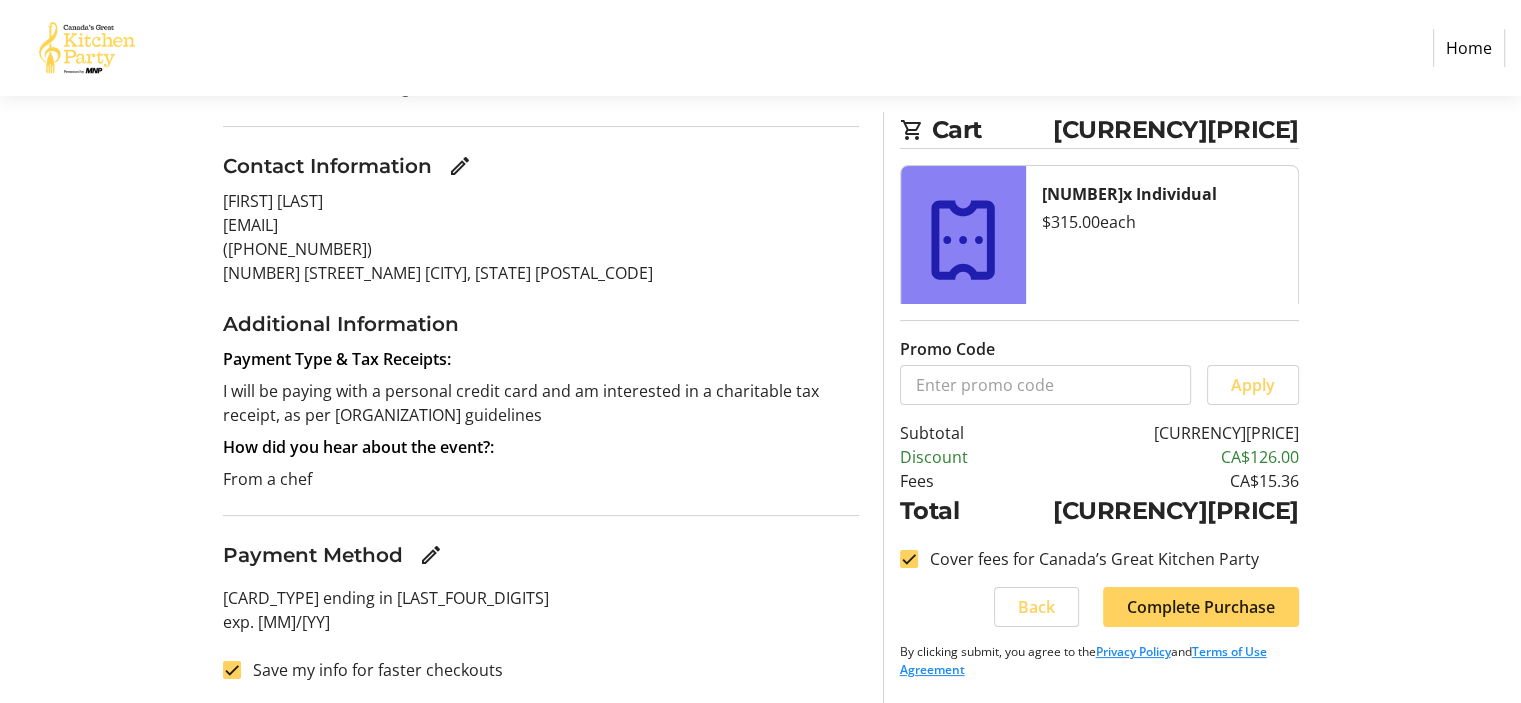 scroll, scrollTop: 198, scrollLeft: 0, axis: vertical 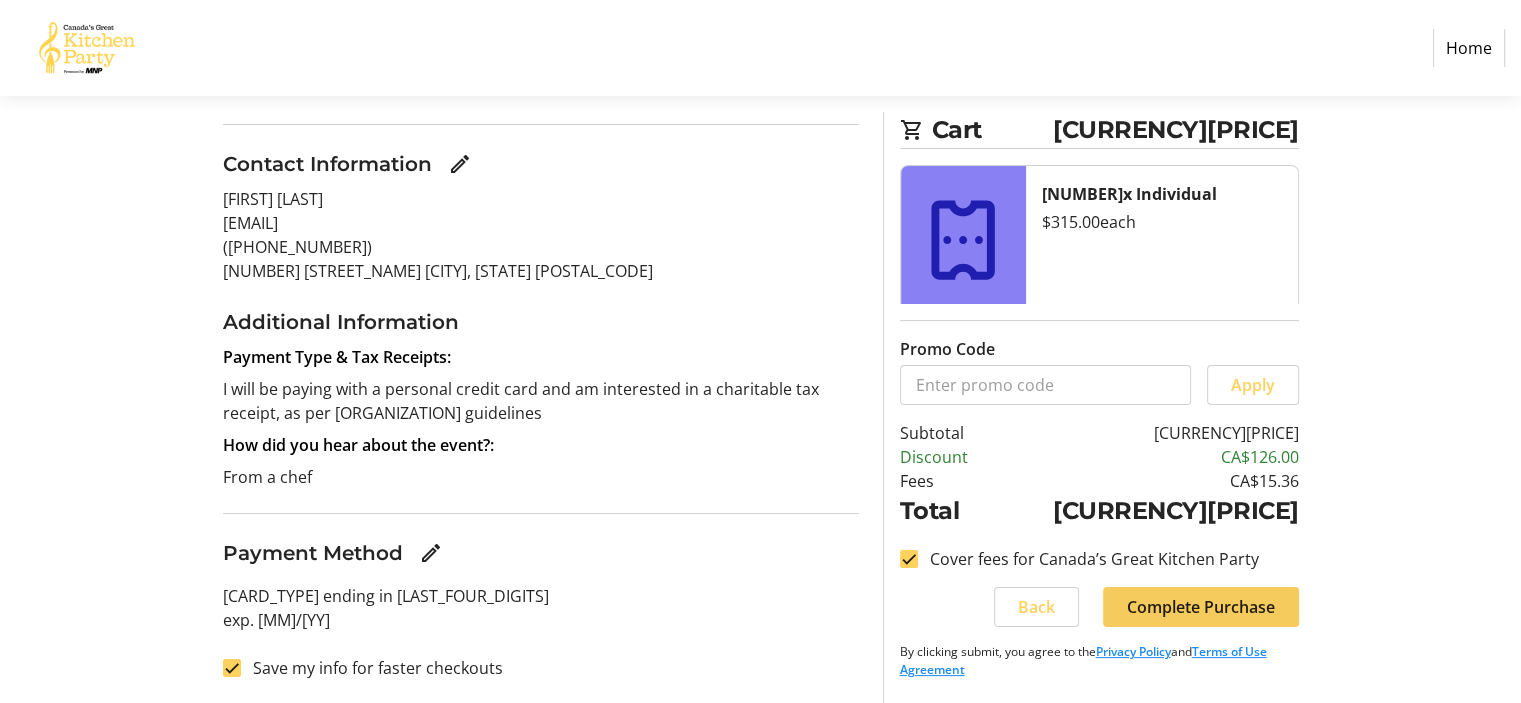 click on "Complete Purchase" 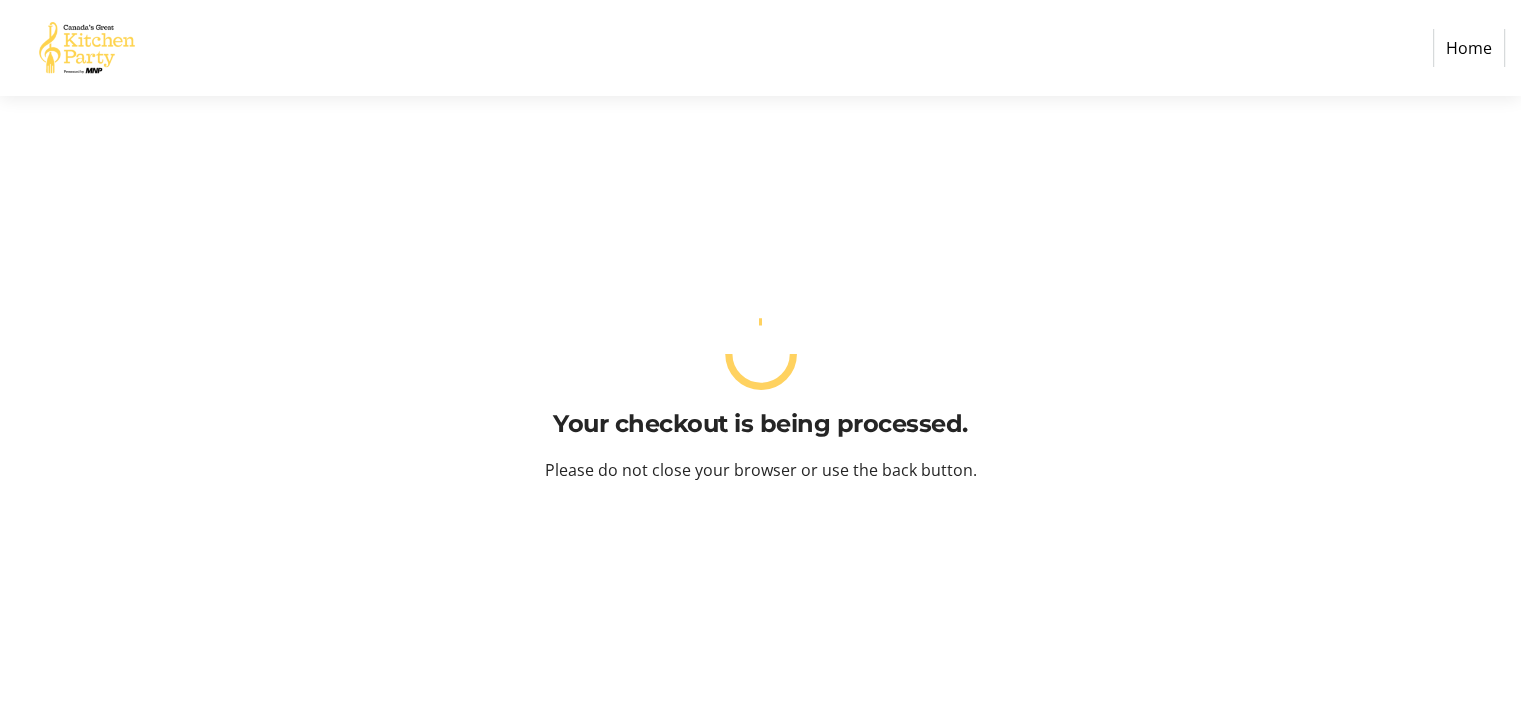 scroll, scrollTop: 0, scrollLeft: 0, axis: both 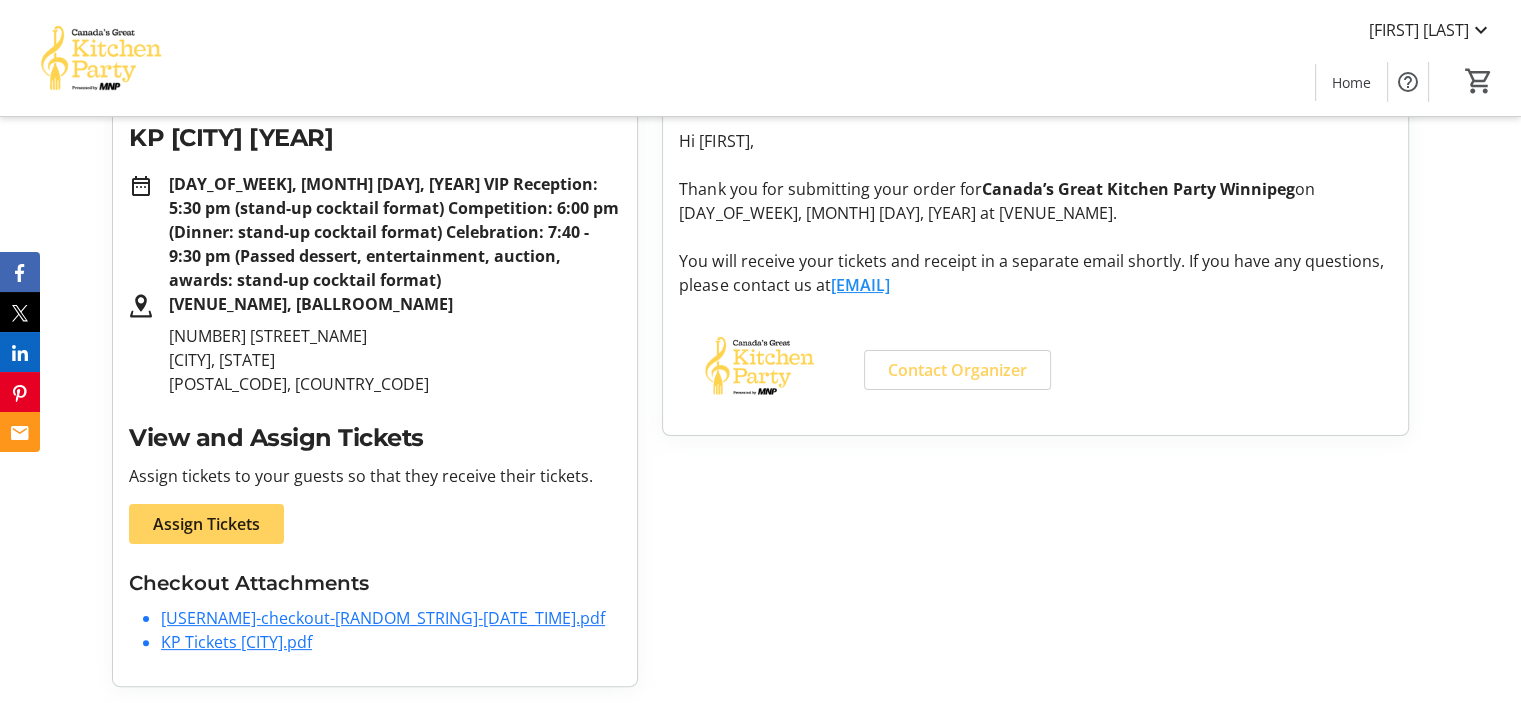 click on "[USERNAME]-checkout-[RANDOM_STRING]-[DATE_TIME].pdf" 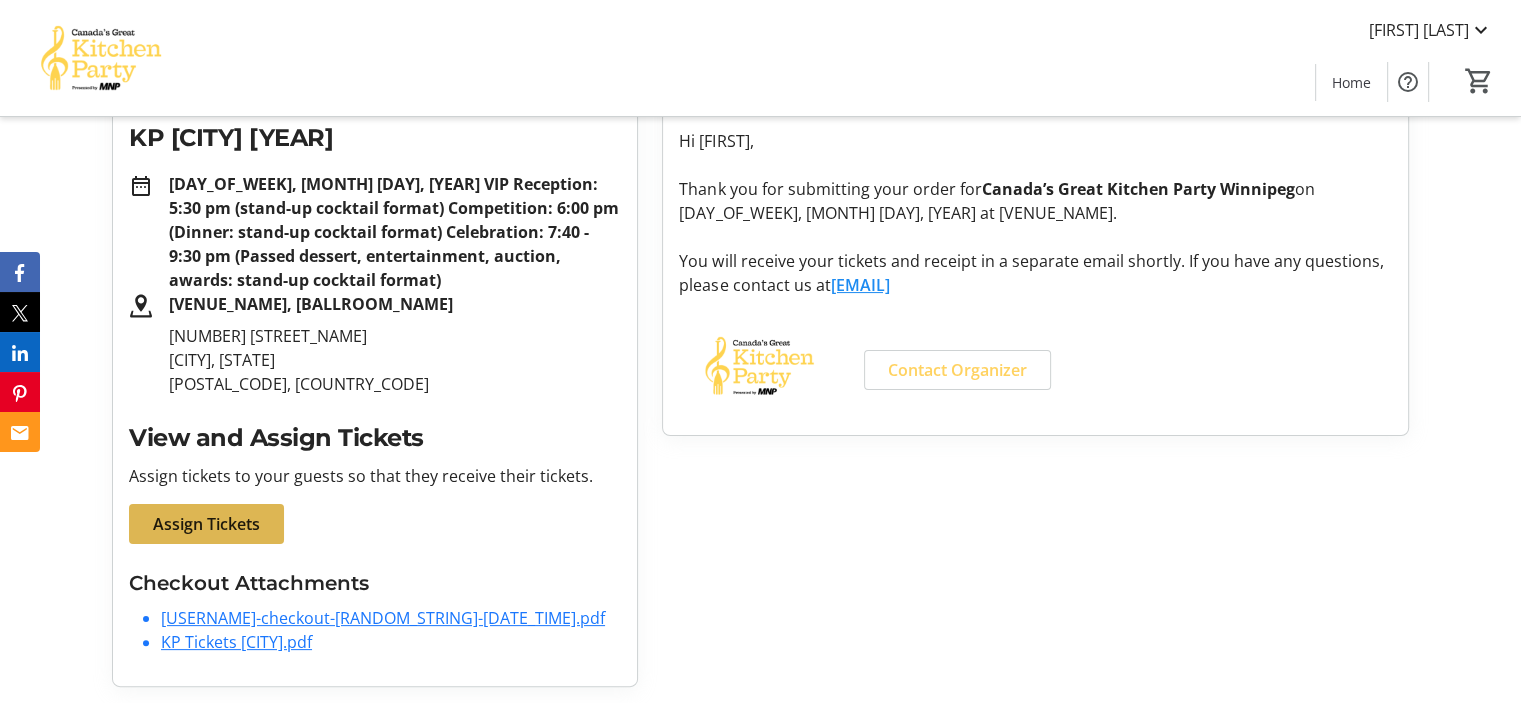 click on "Assign Tickets" 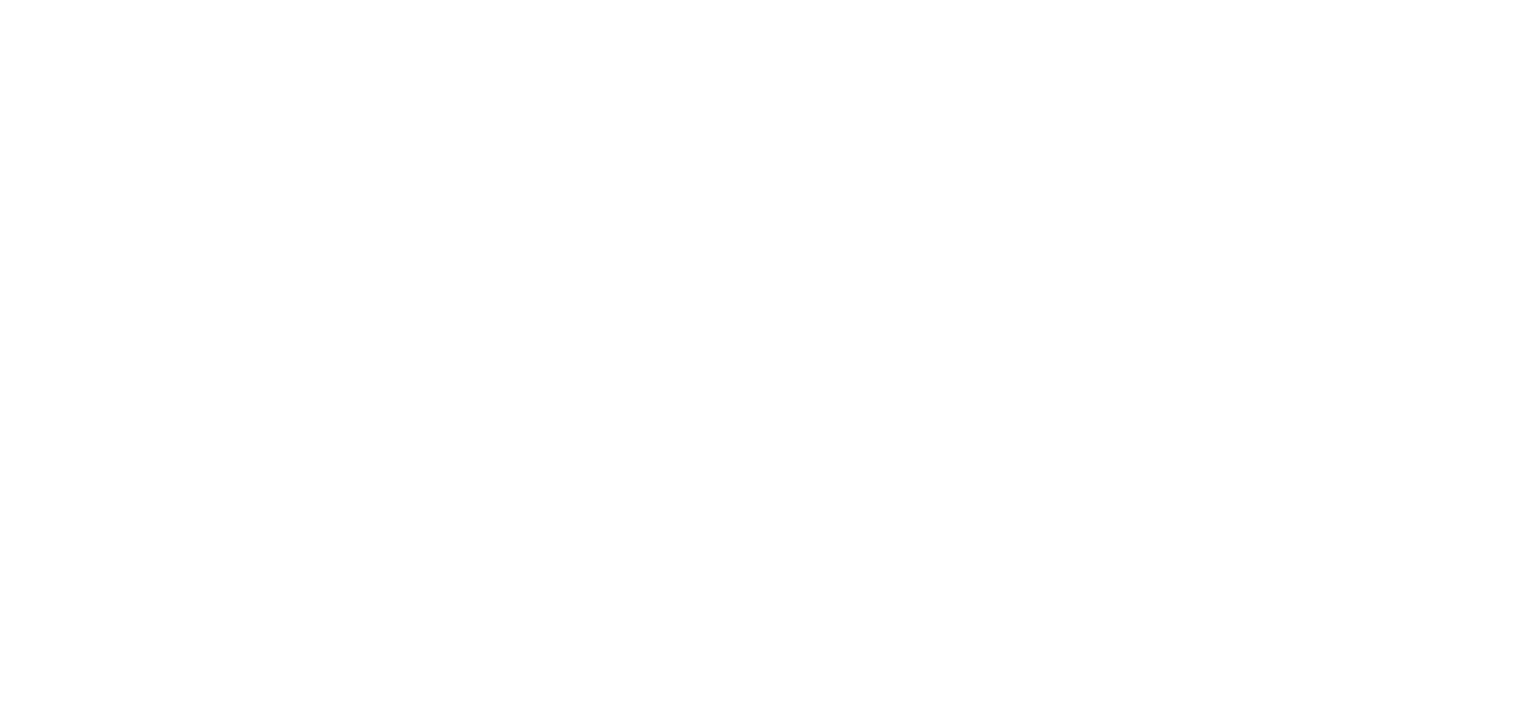 scroll, scrollTop: 0, scrollLeft: 0, axis: both 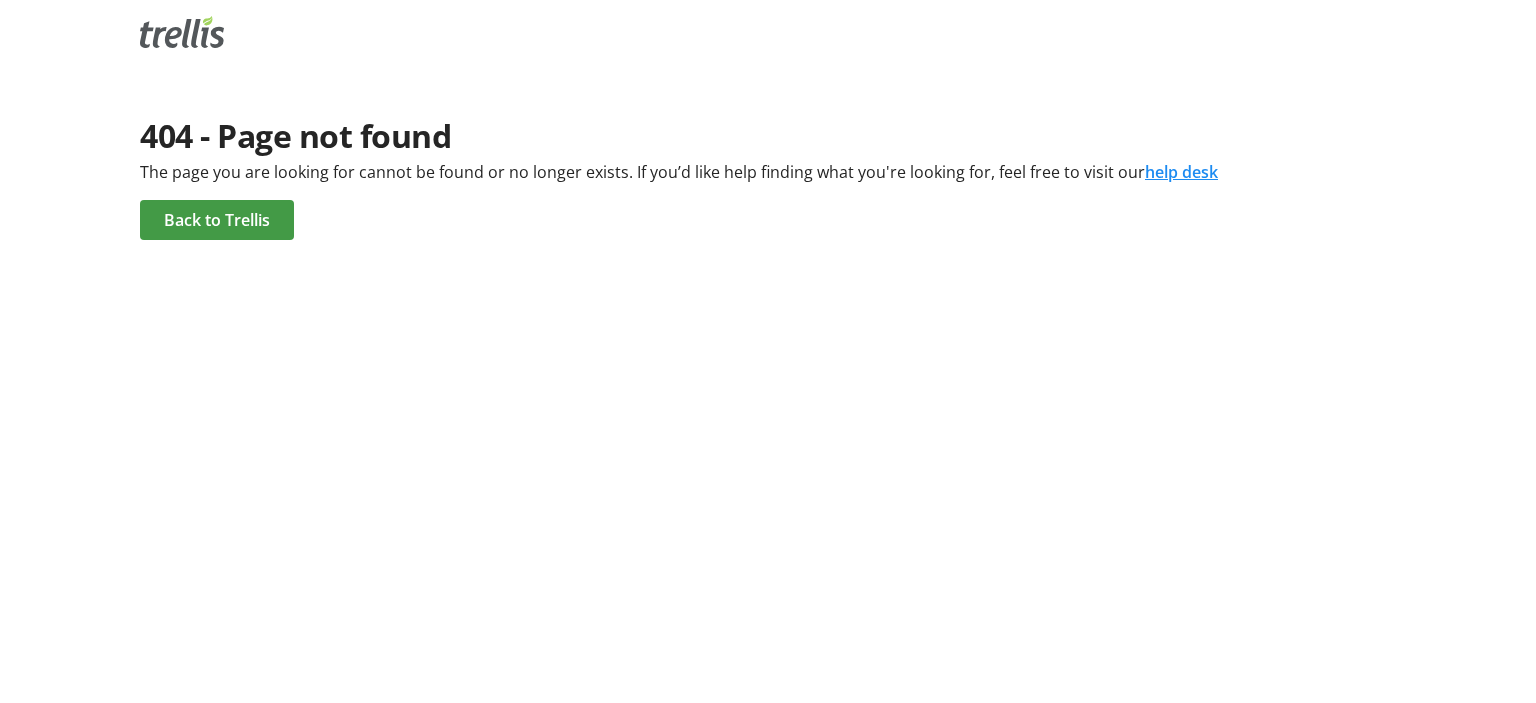 click on "Back to Trellis" 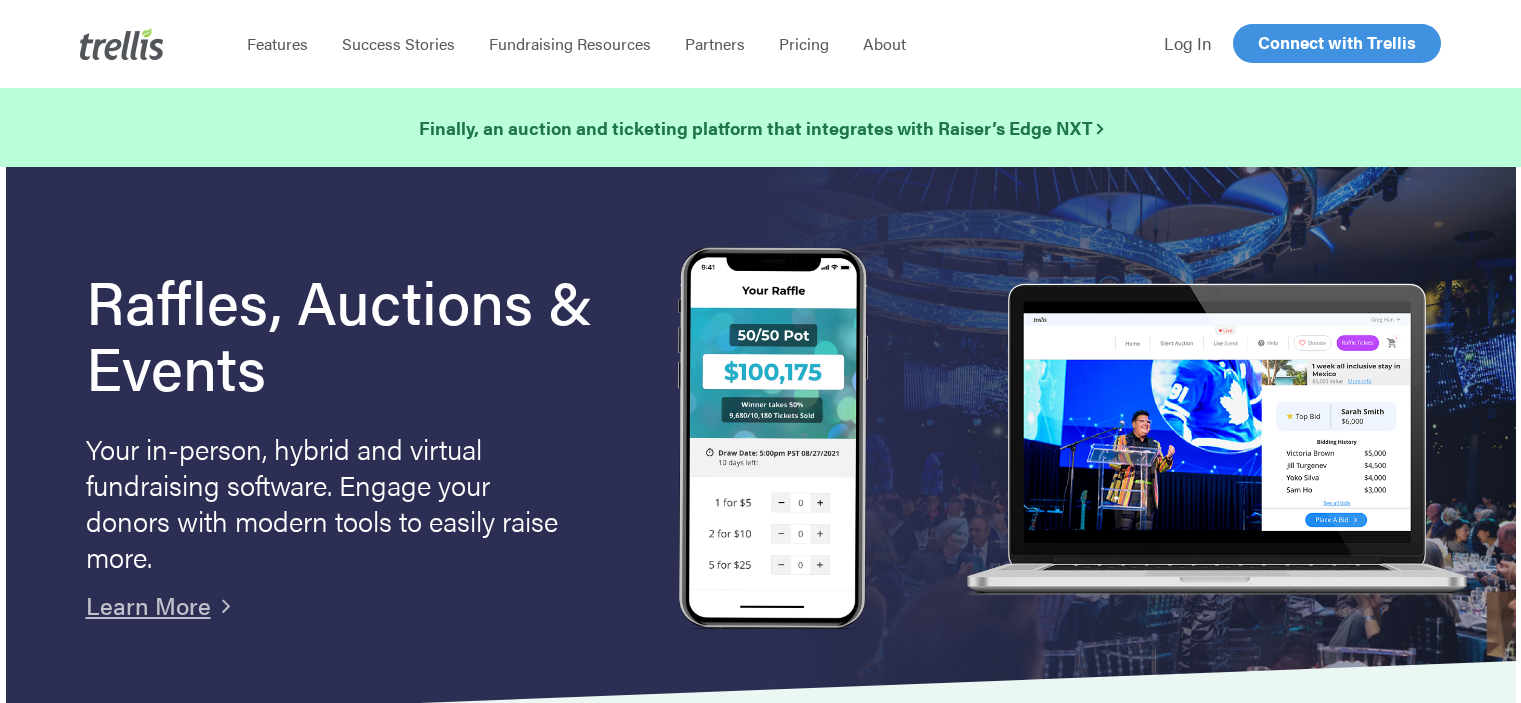 scroll, scrollTop: 0, scrollLeft: 0, axis: both 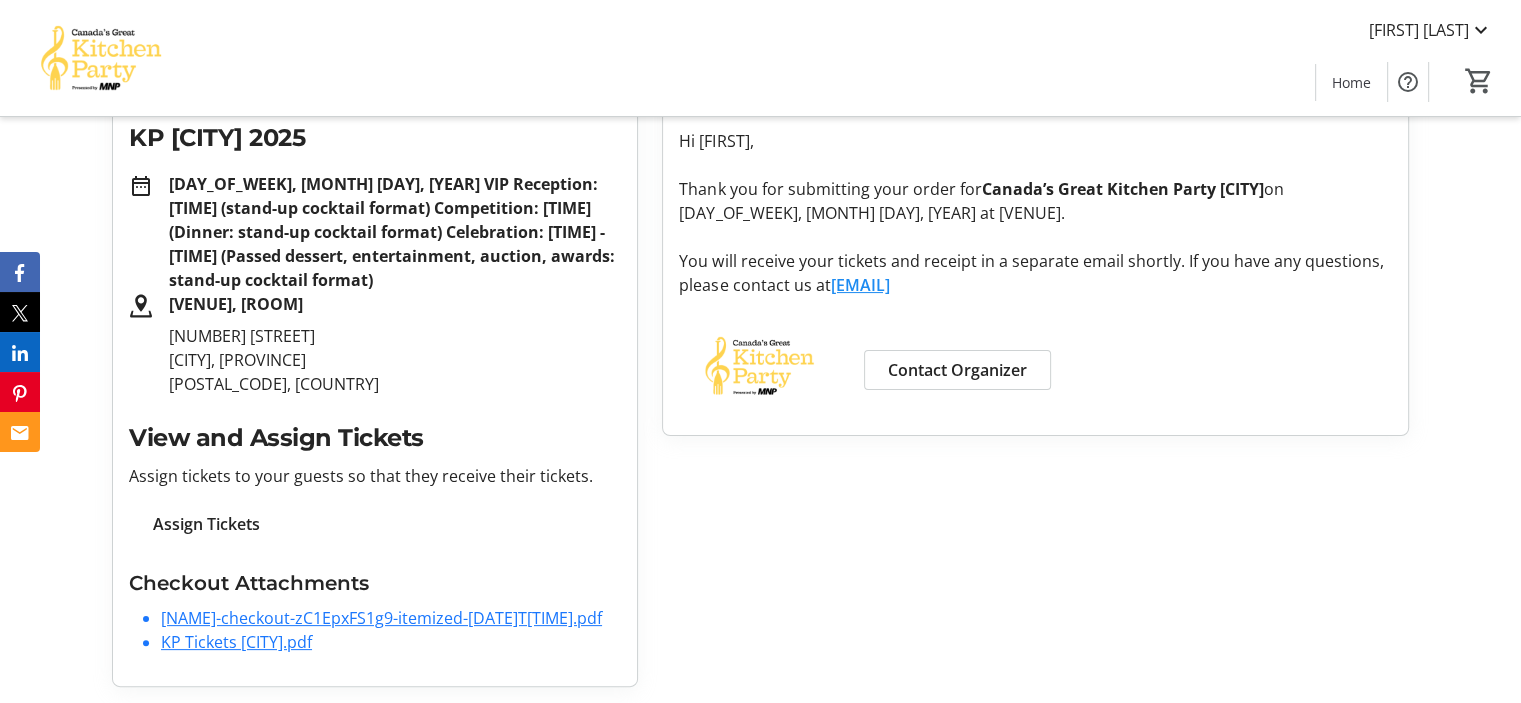 click on "[USERNAME]-checkout-[RANDOM_STRING]-[DATE_TIME].pdf" 